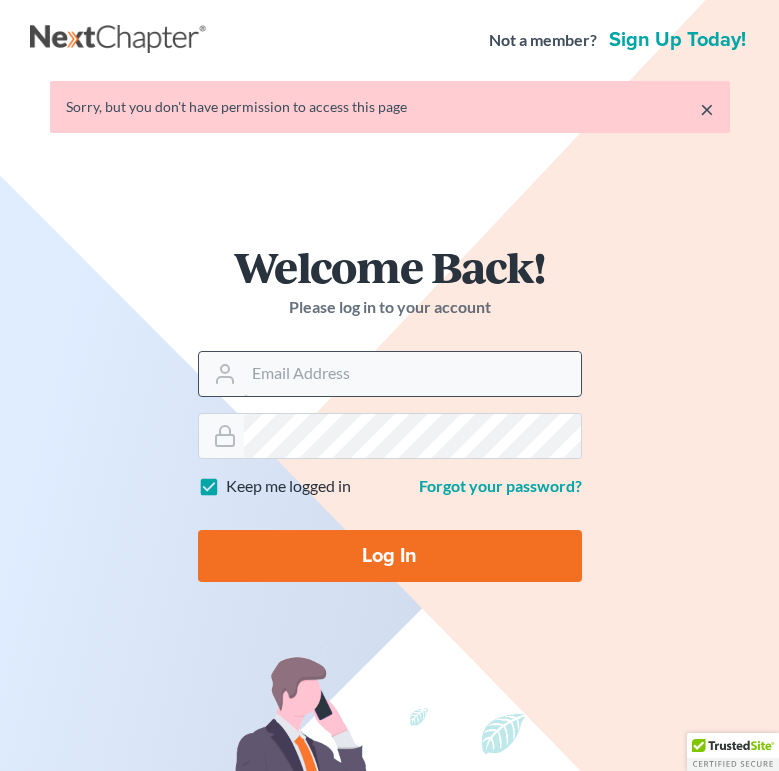 scroll, scrollTop: 0, scrollLeft: 0, axis: both 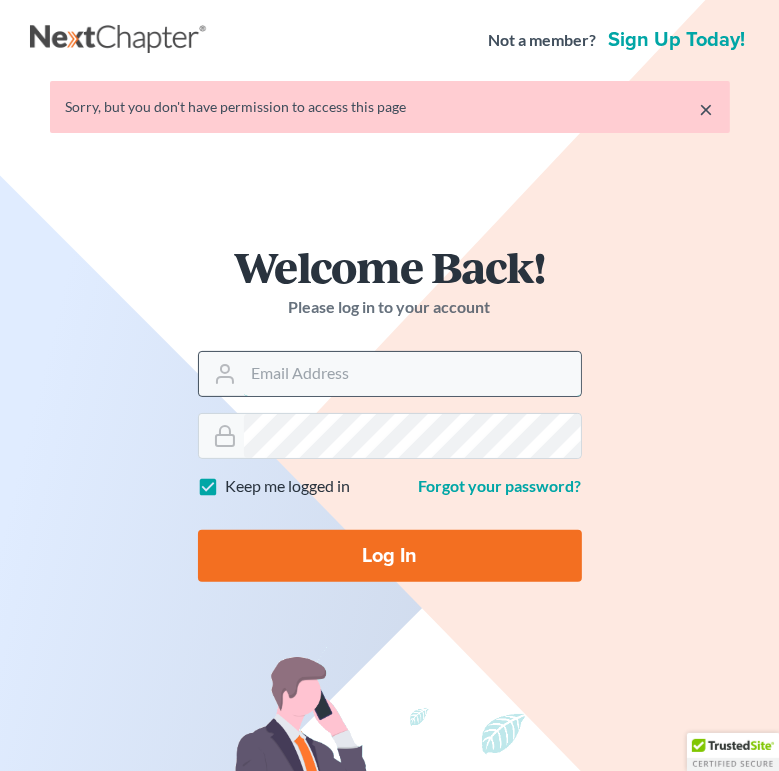 click on "Email Address" at bounding box center (412, 374) 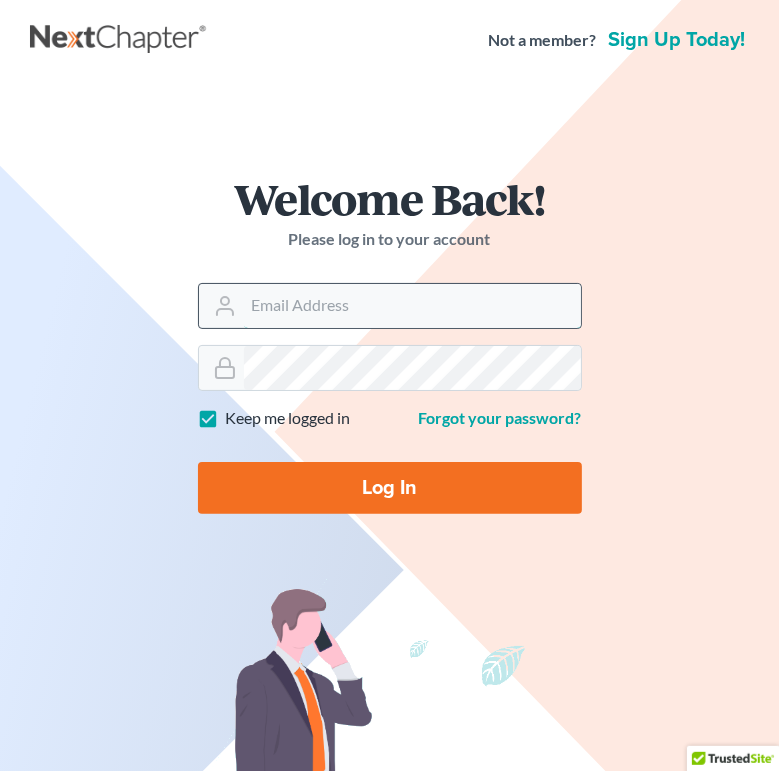 click on "Email Address" at bounding box center (412, 306) 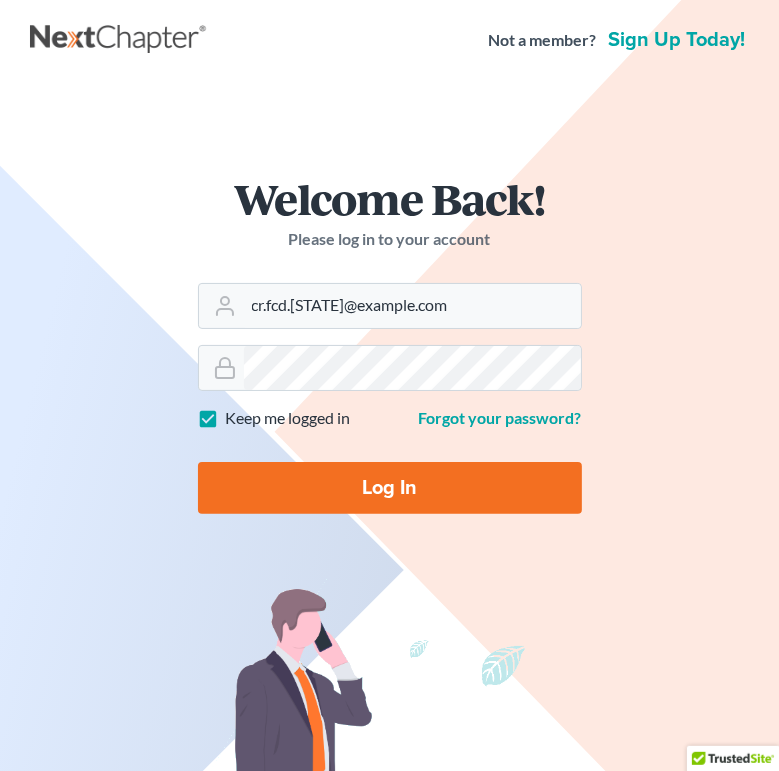 click on "Log In" at bounding box center [390, 488] 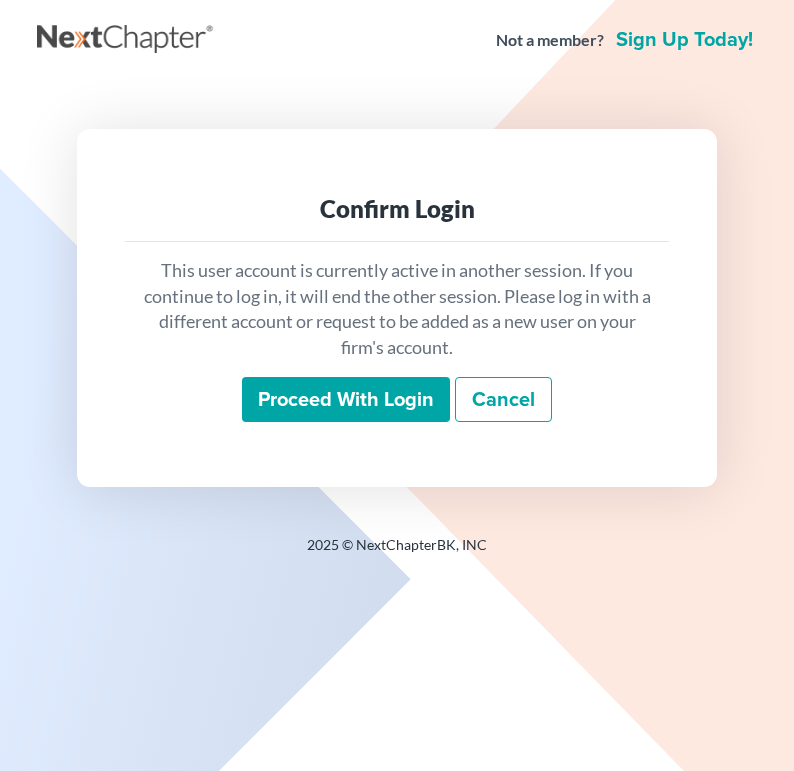 scroll, scrollTop: 0, scrollLeft: 0, axis: both 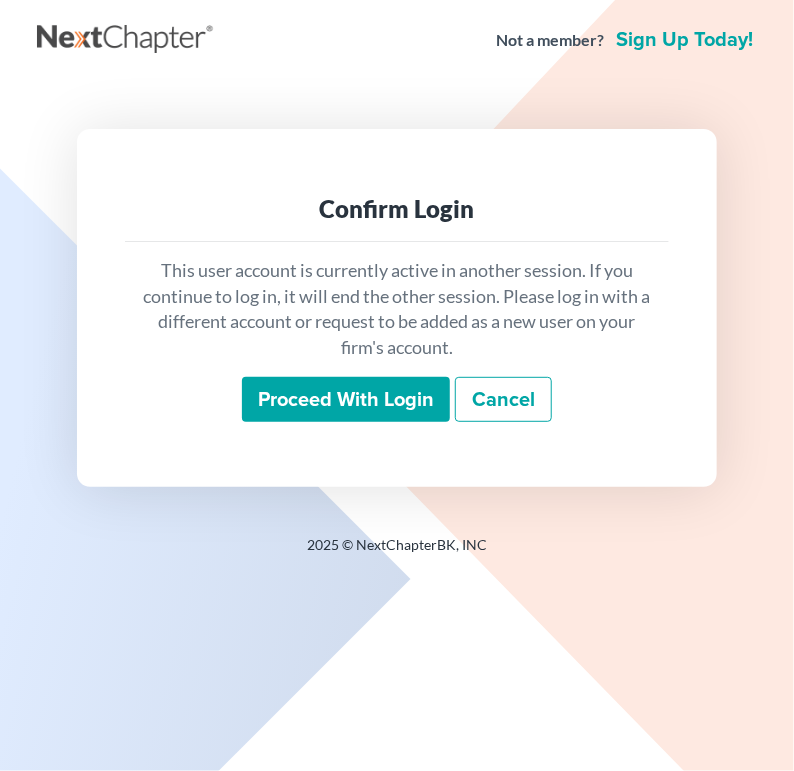 click on "Proceed with login" at bounding box center (346, 400) 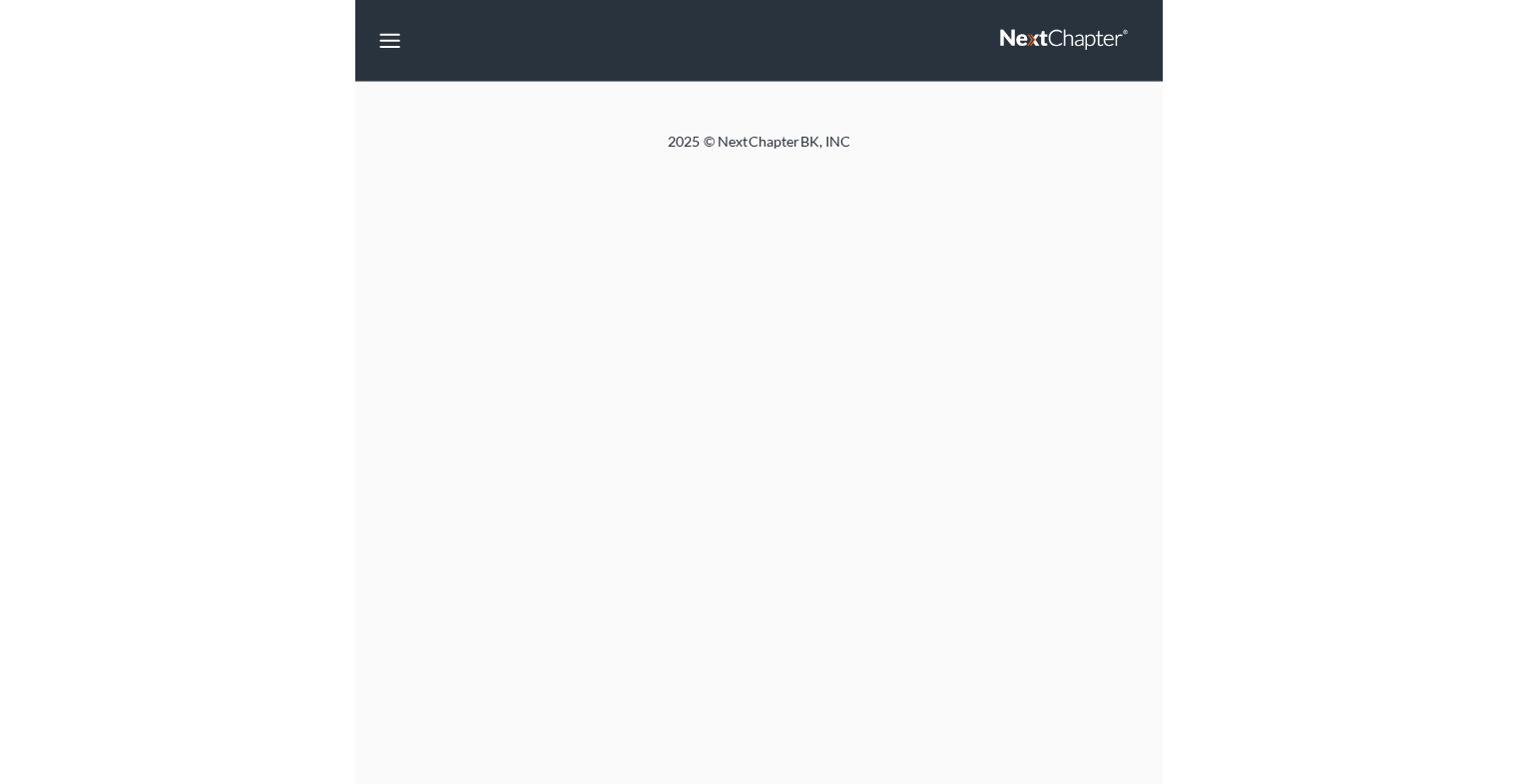 scroll, scrollTop: 0, scrollLeft: 0, axis: both 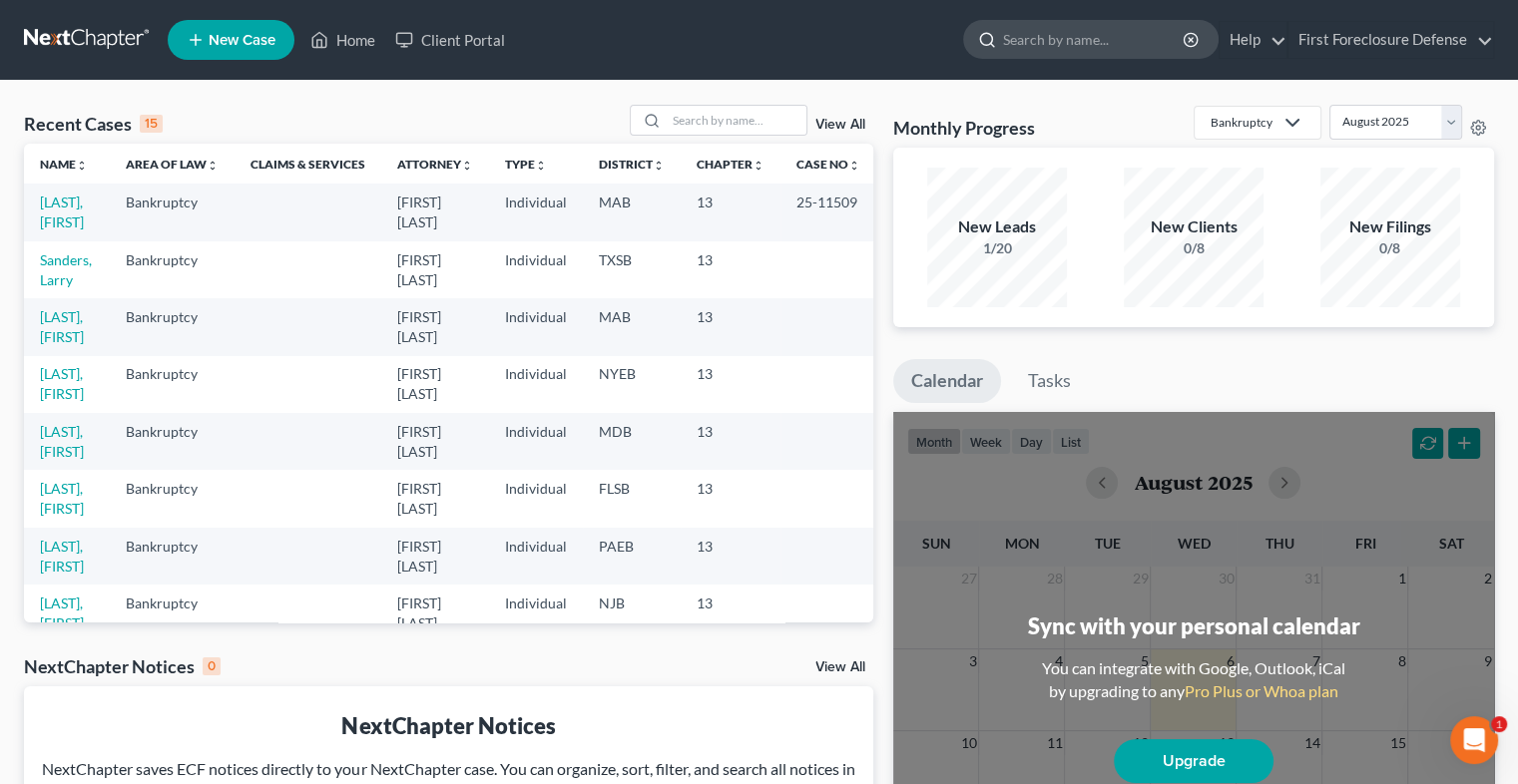 click at bounding box center [1094, 39] 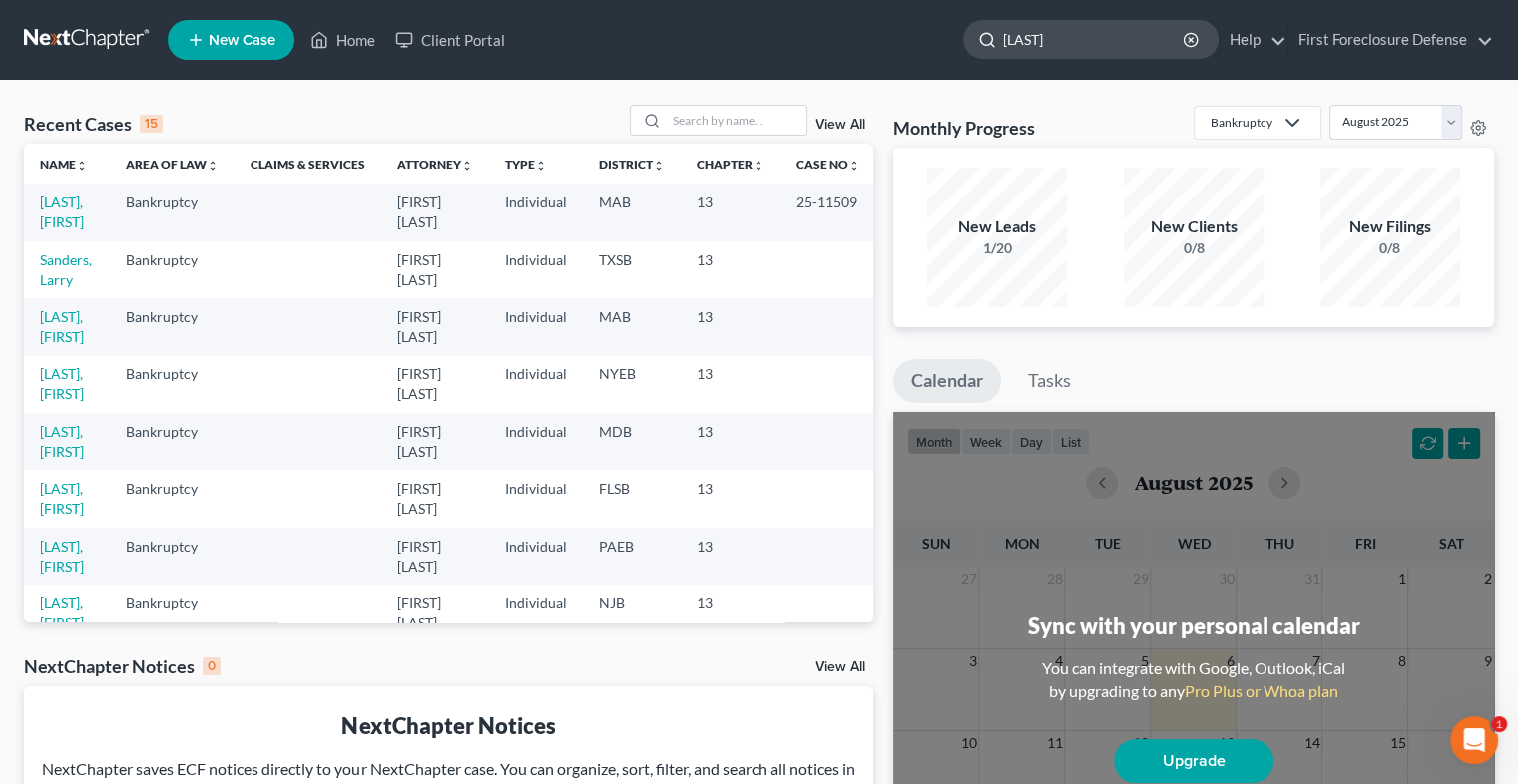 type on "[LAST]" 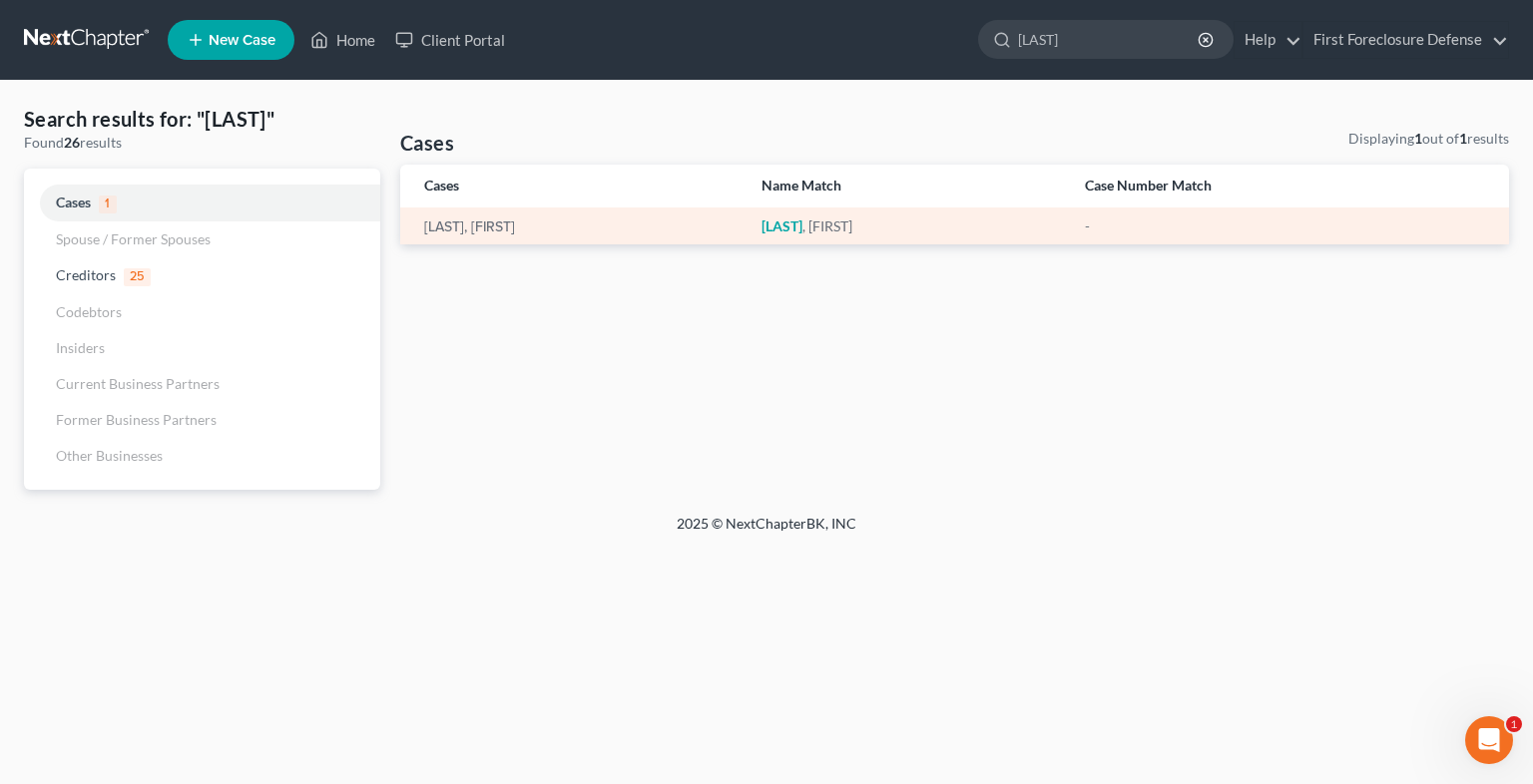 click on "[LAST], [FIRST]" at bounding box center (573, 225) 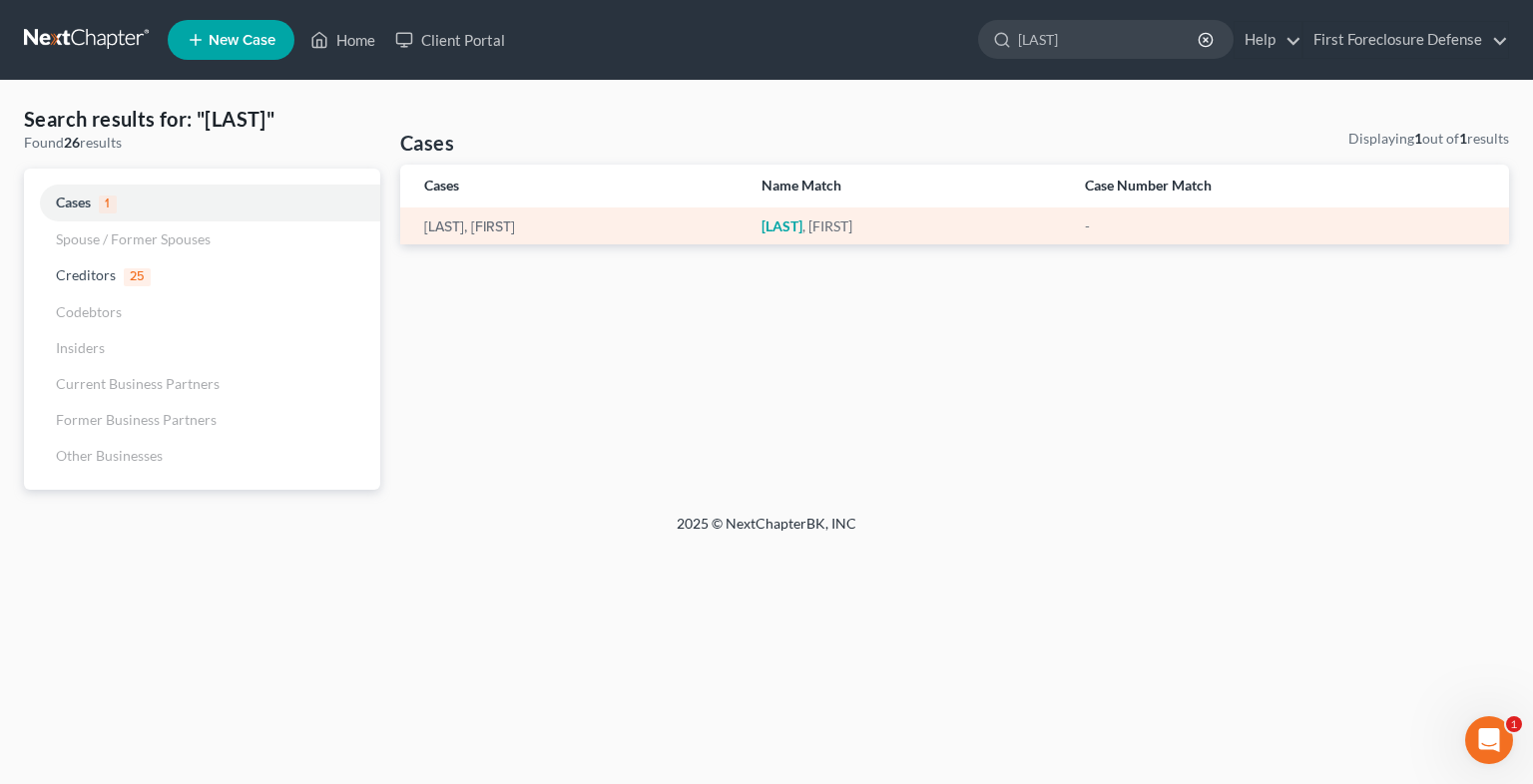 click on "[LAST]" at bounding box center (781, 225) 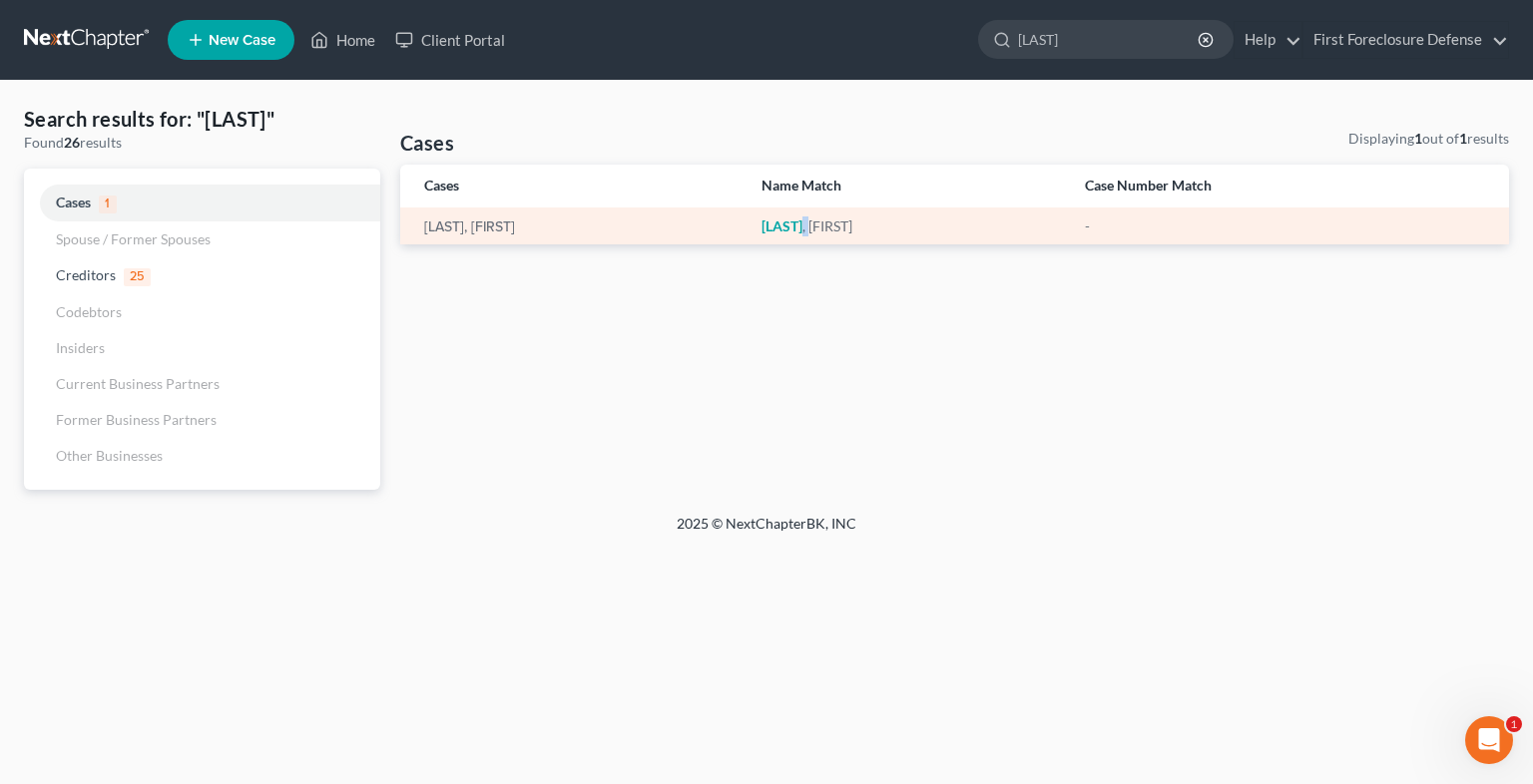 click on "Hollifield" at bounding box center (781, 225) 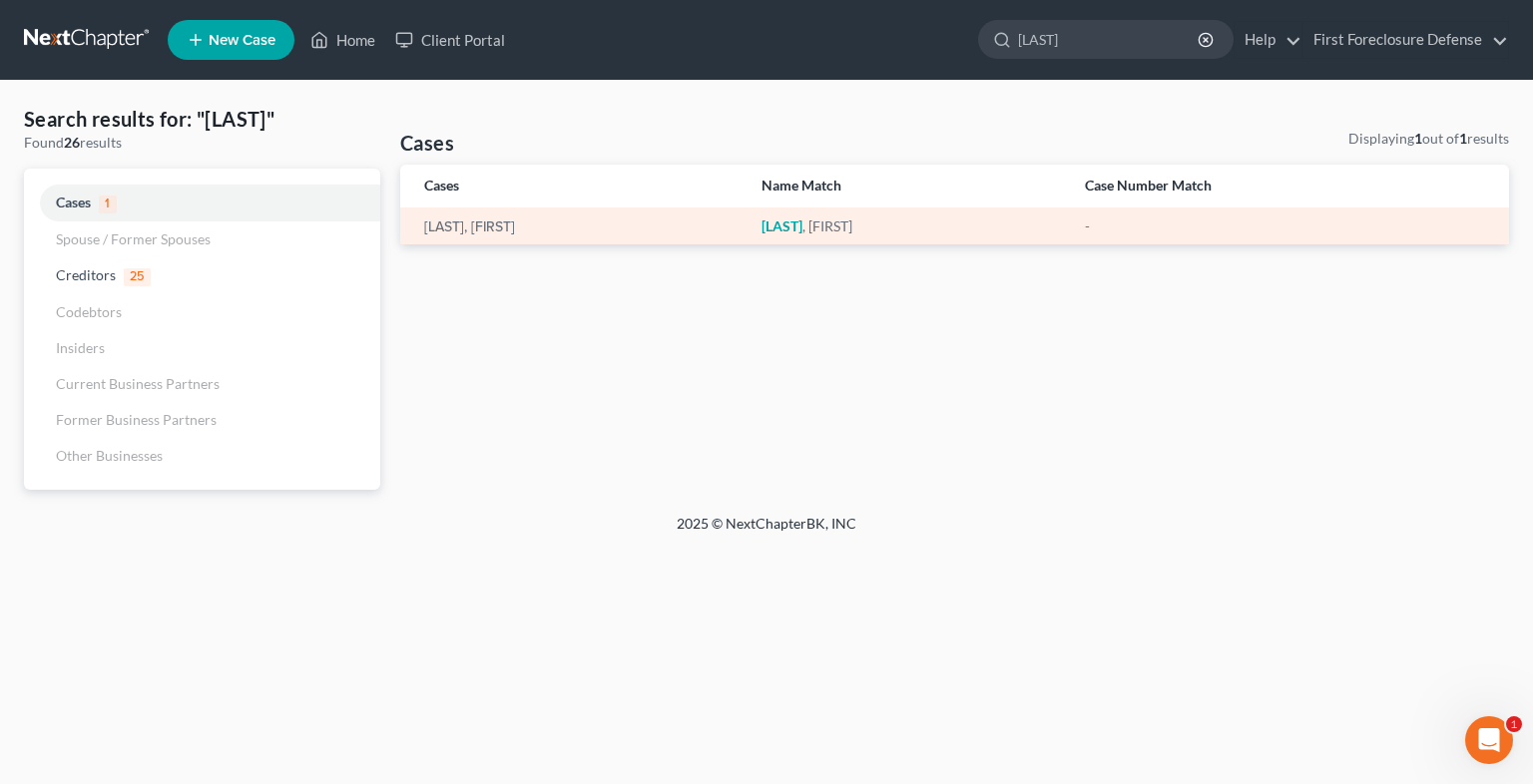 click on "Hollifield , Skylar" at bounding box center (907, 226) 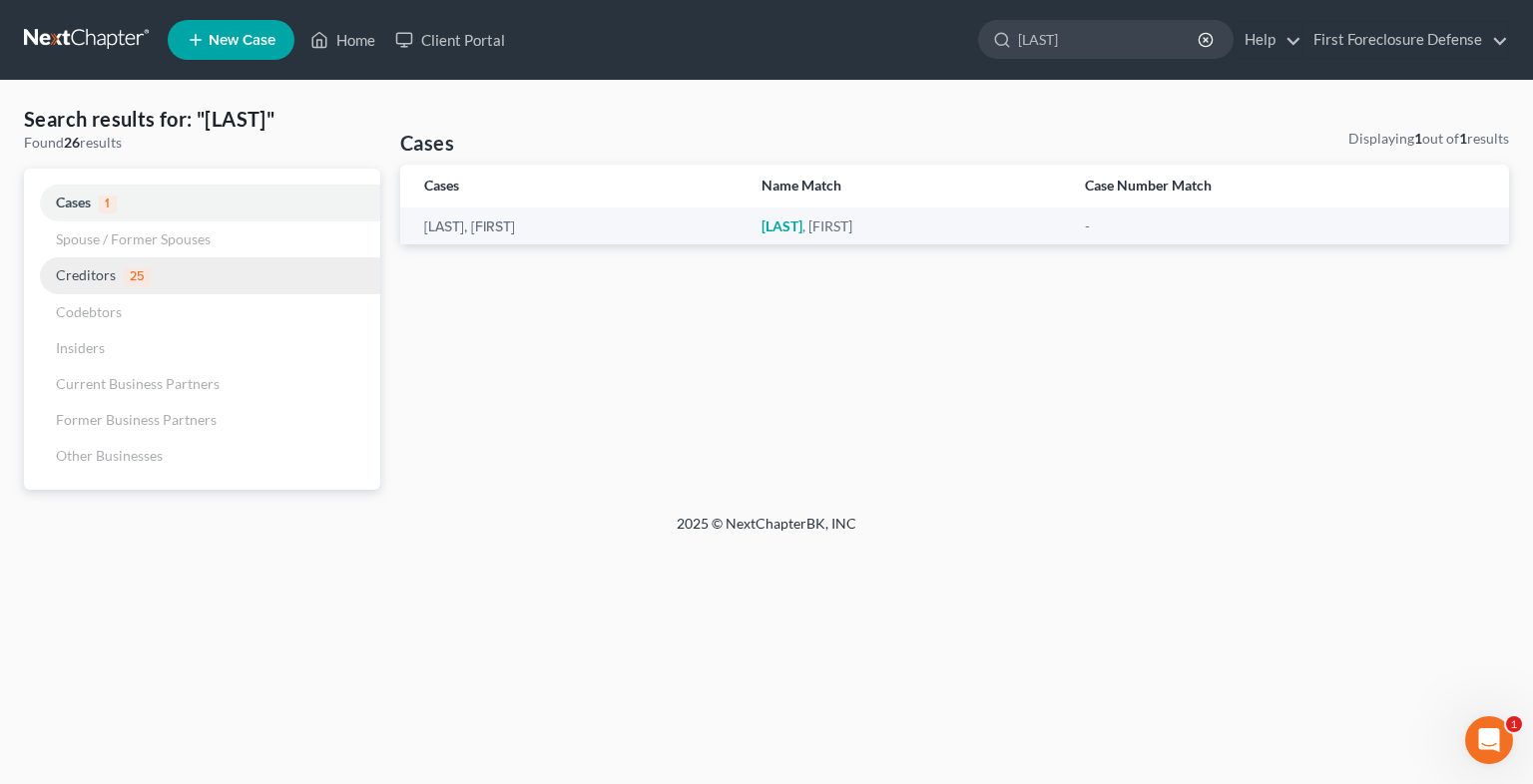 click on "Creditors 25" at bounding box center (202, 275) 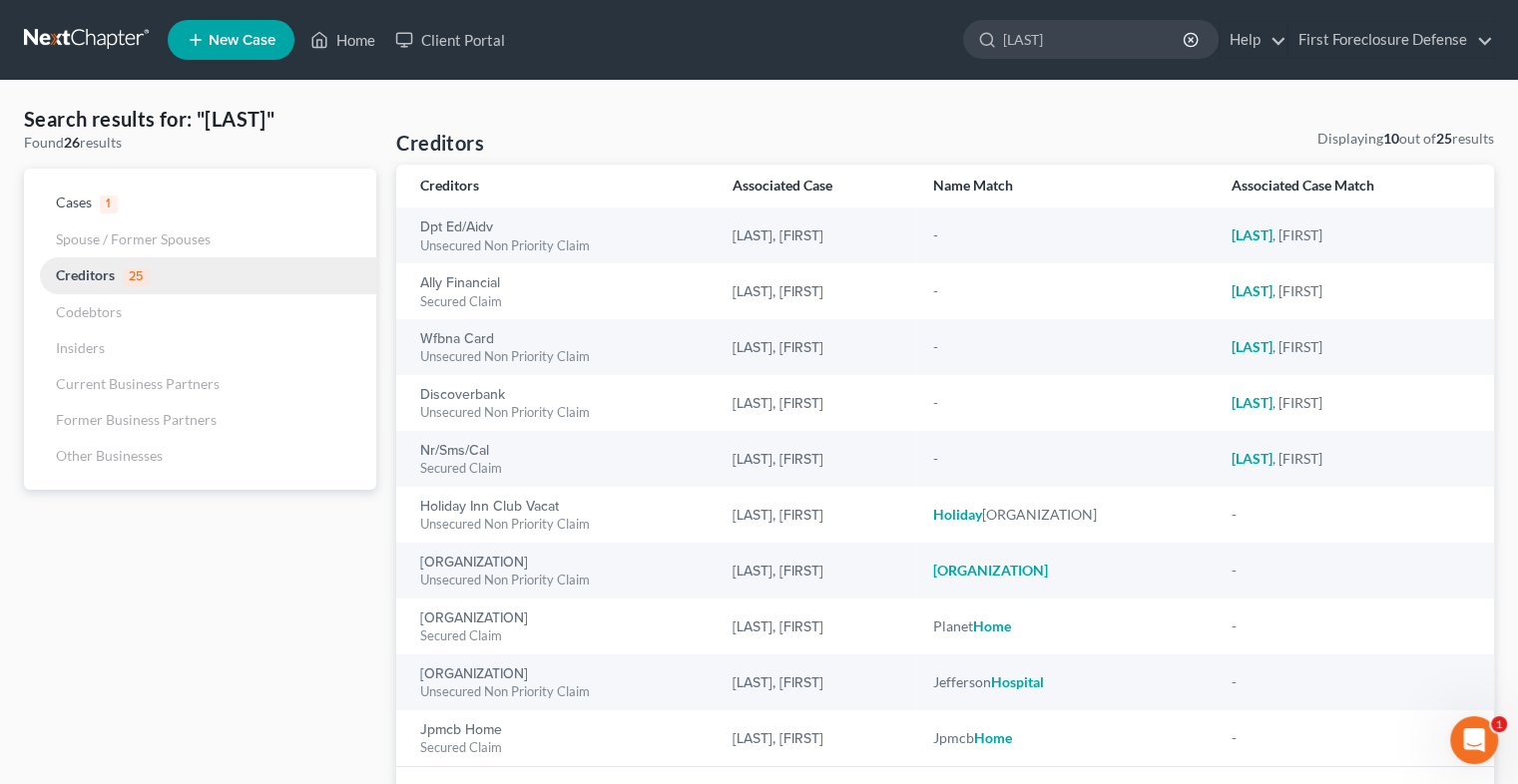 click on "Creditors 25" at bounding box center [200, 275] 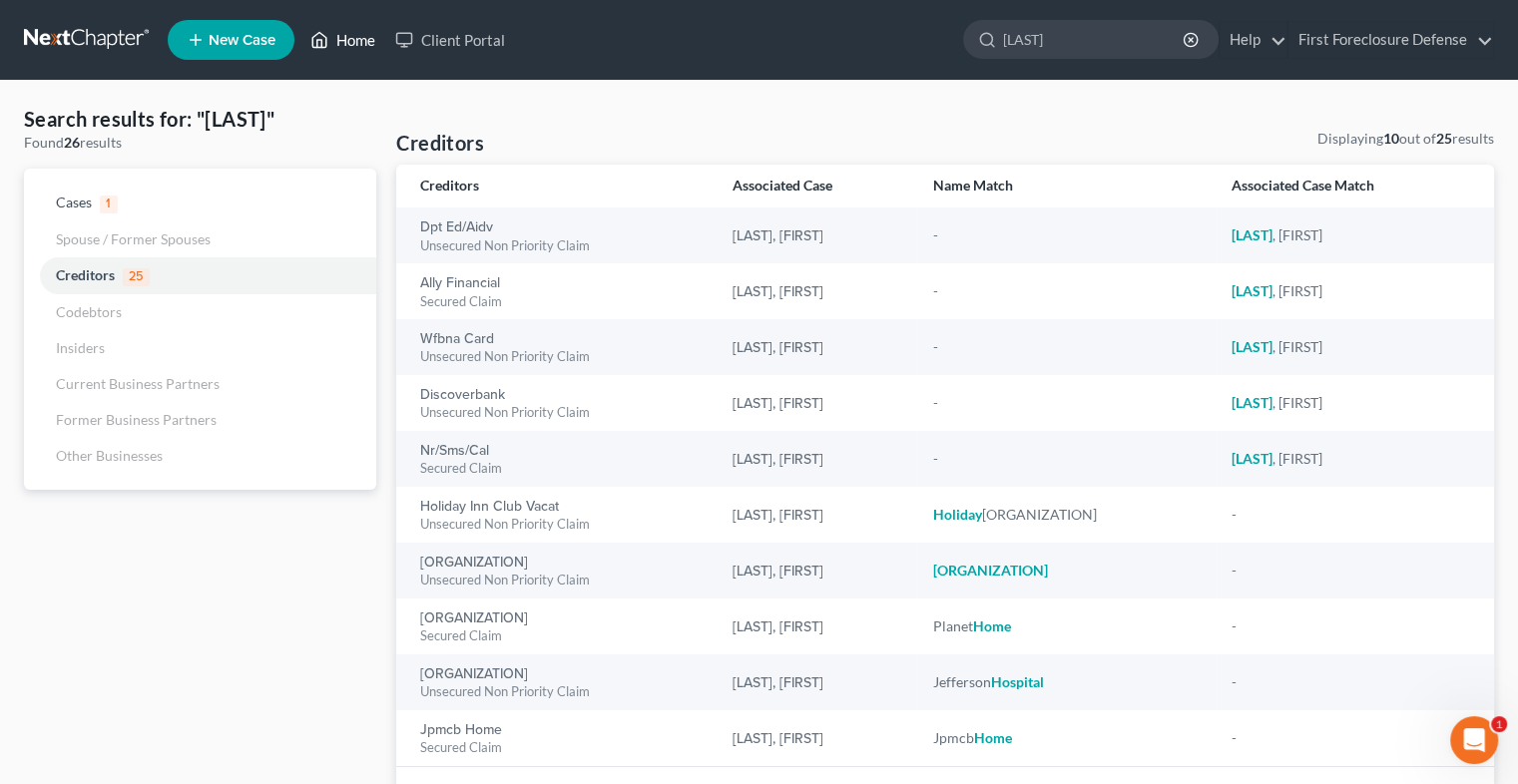 click on "Home" at bounding box center [342, 40] 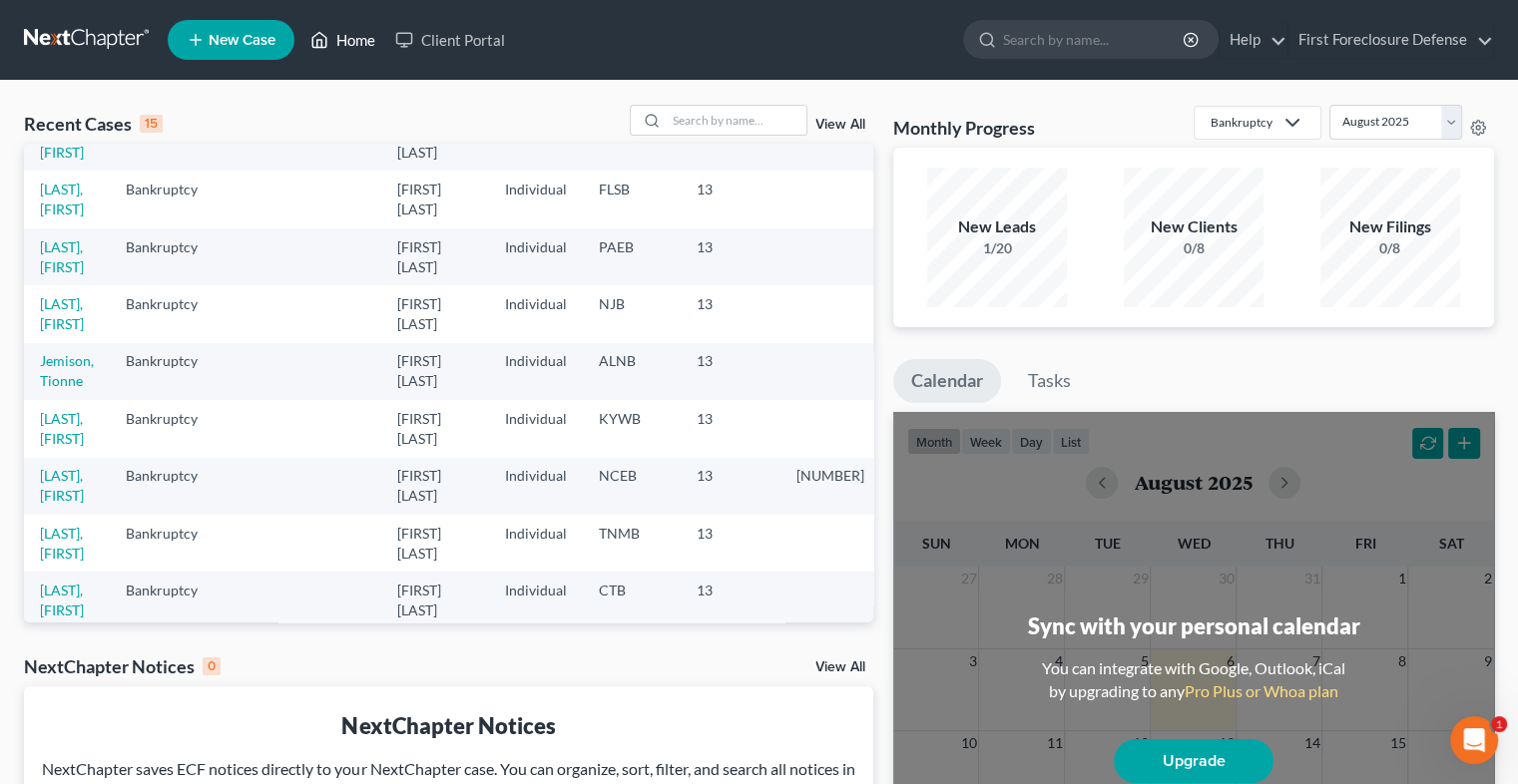 scroll, scrollTop: 399, scrollLeft: 0, axis: vertical 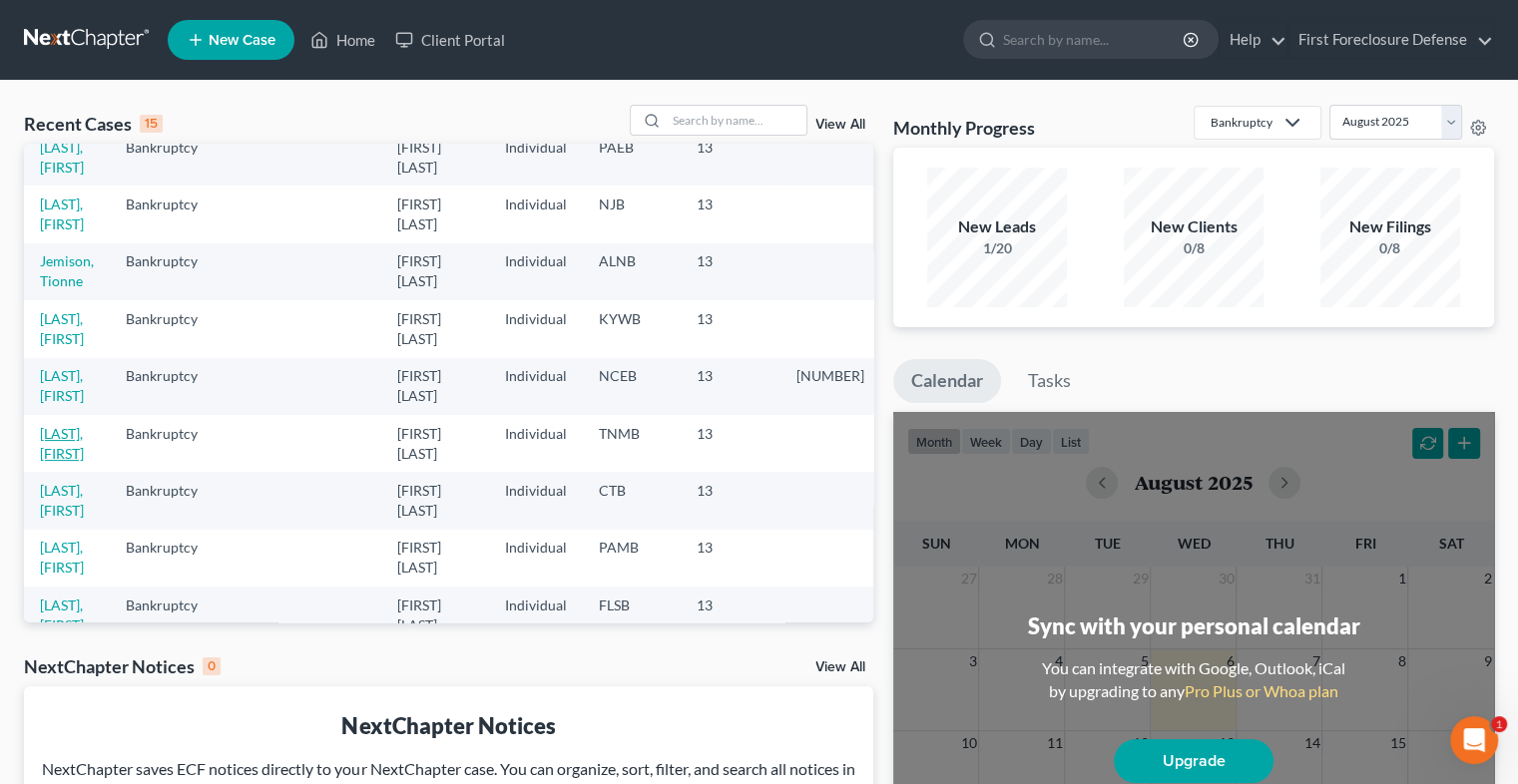 click on "Hollifield, Skylar" at bounding box center [62, 443] 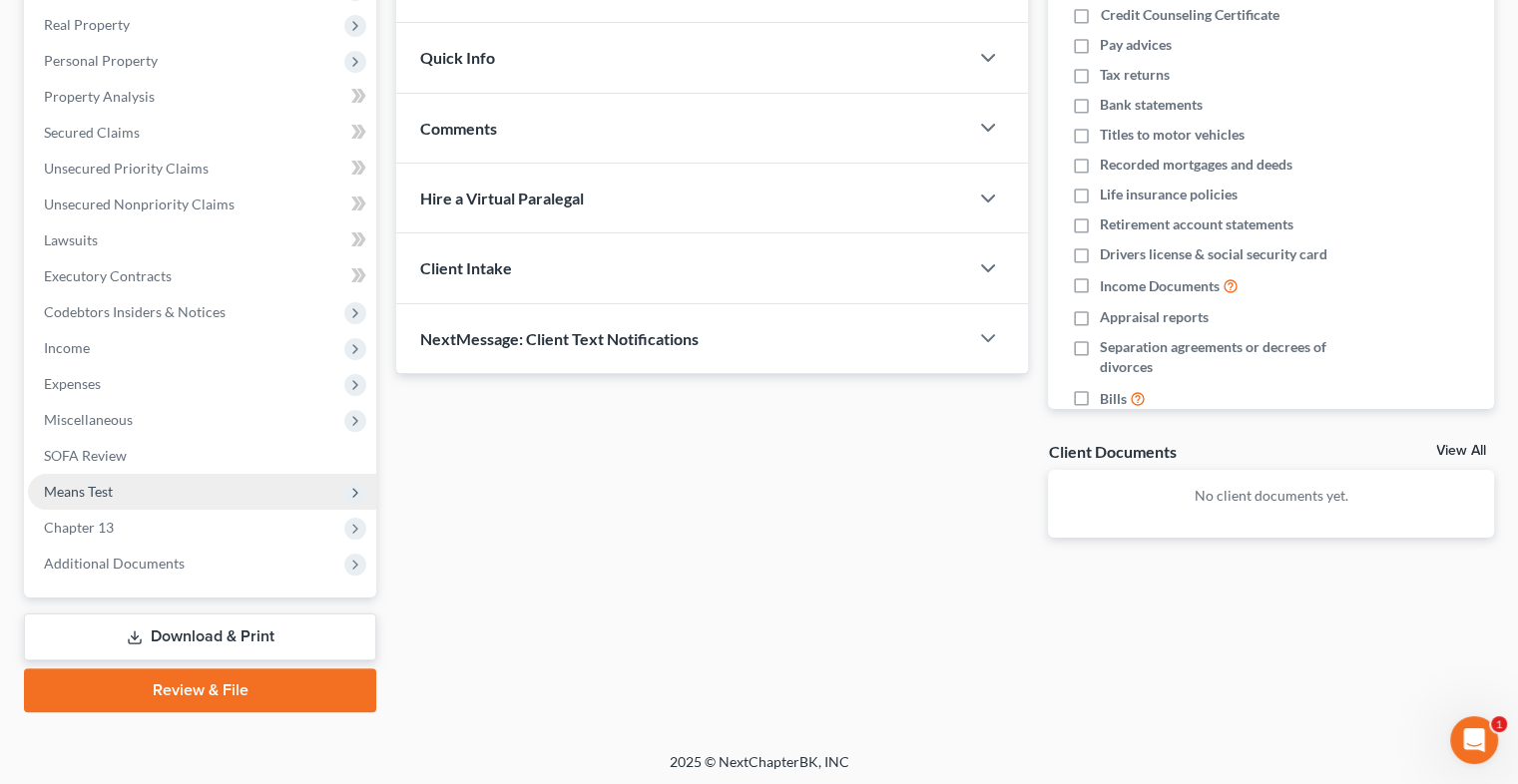 scroll, scrollTop: 311, scrollLeft: 0, axis: vertical 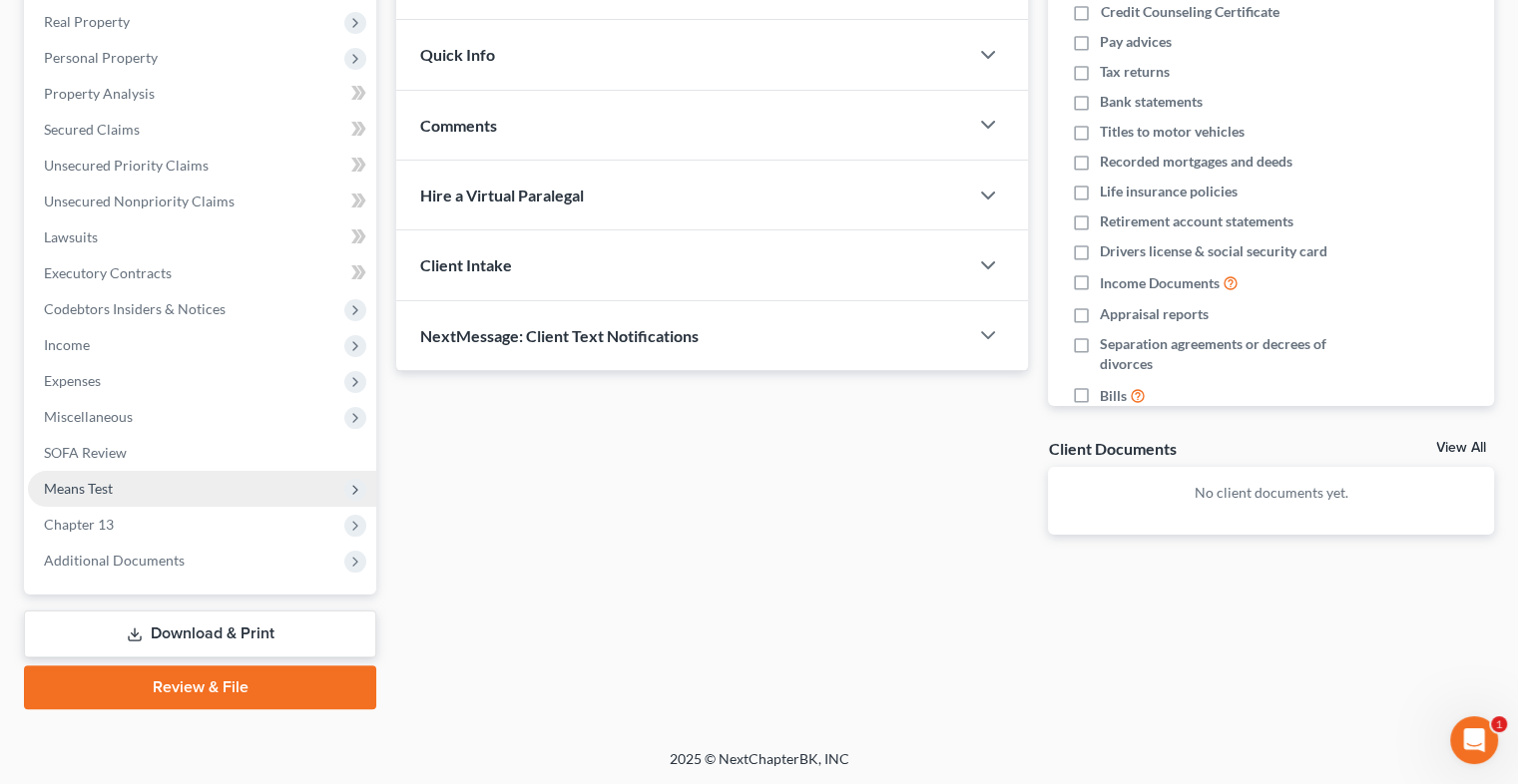 click on "Means Test" at bounding box center [78, 488] 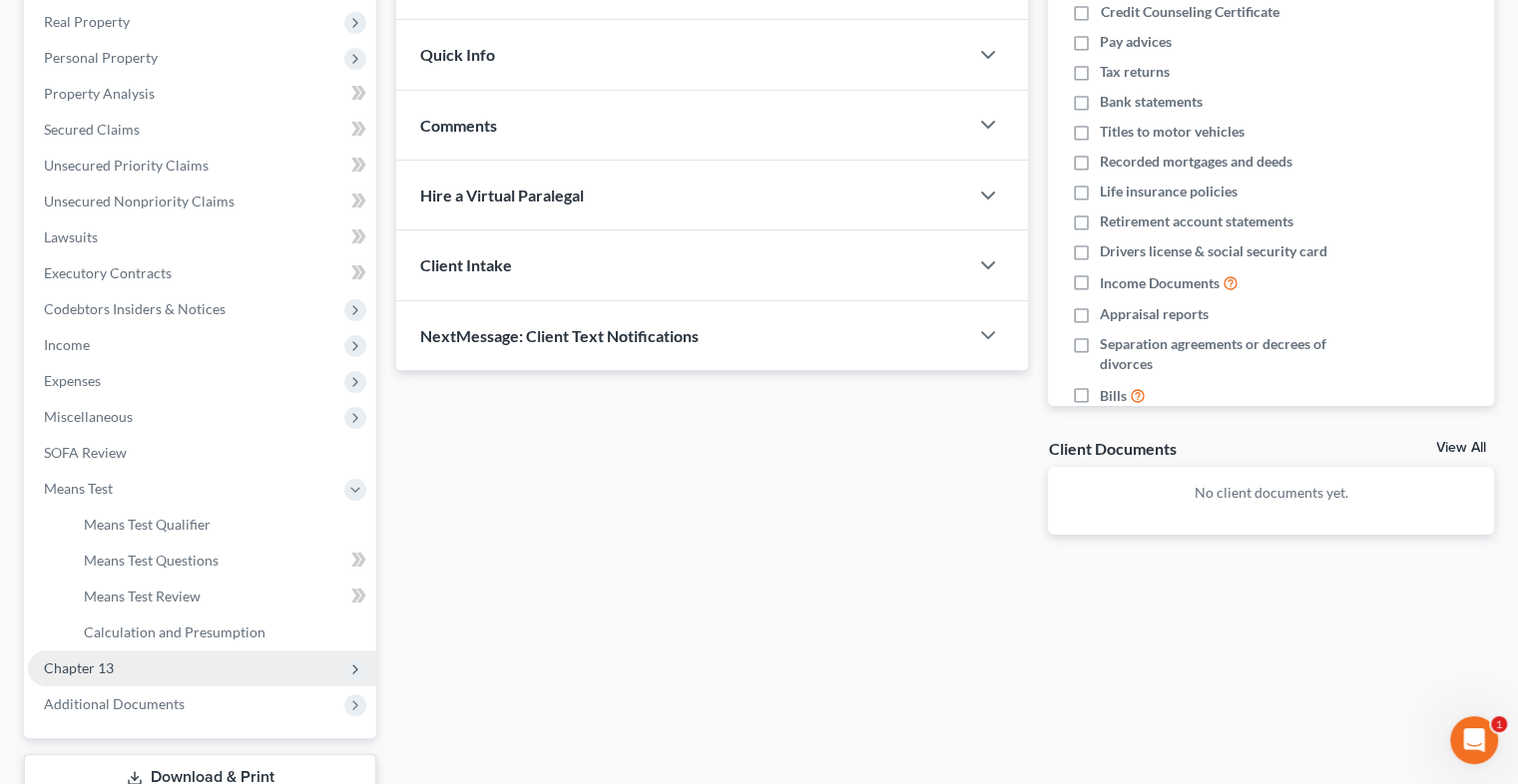 click on "Chapter 13" at bounding box center (79, 667) 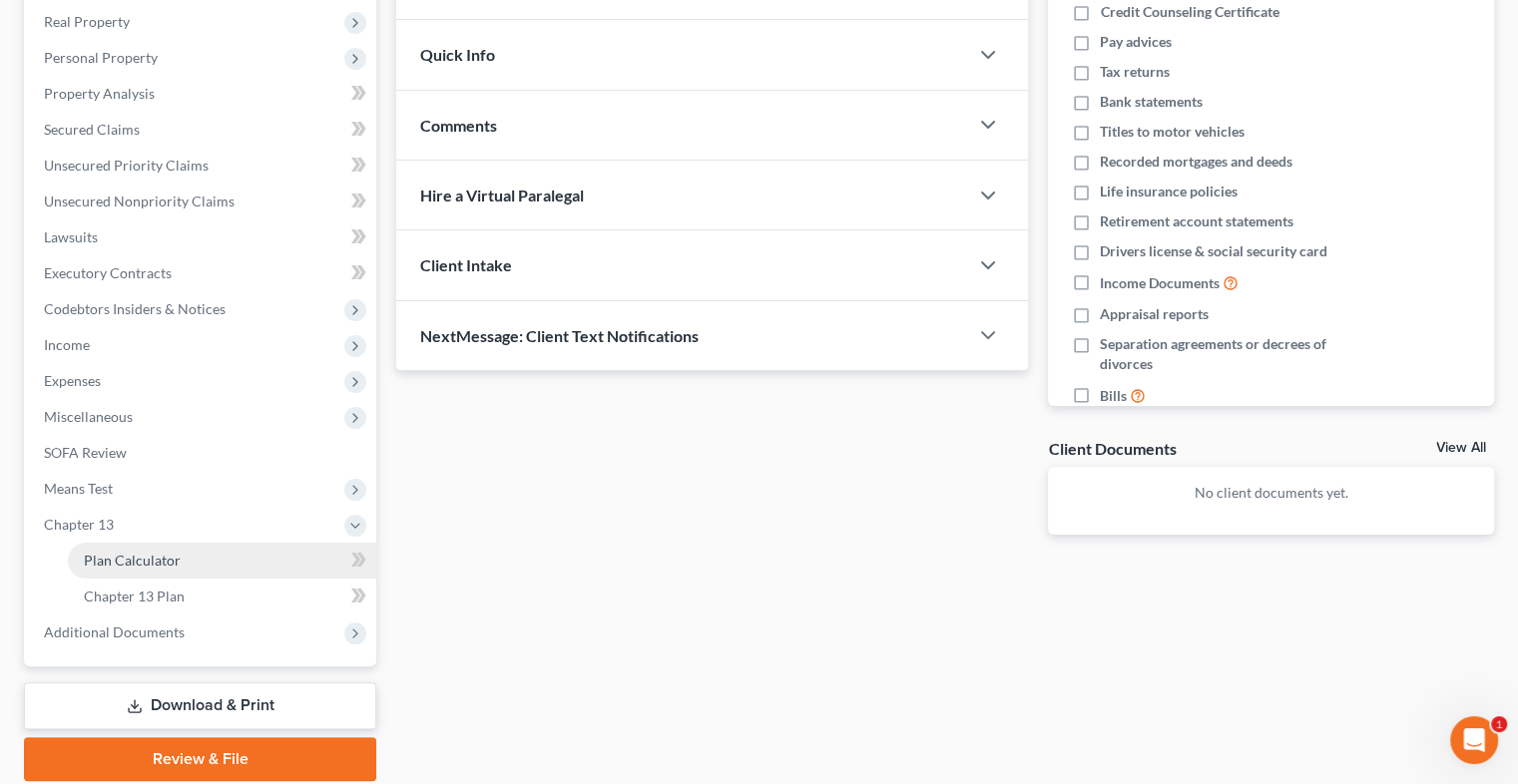 click on "Plan Calculator" at bounding box center [132, 560] 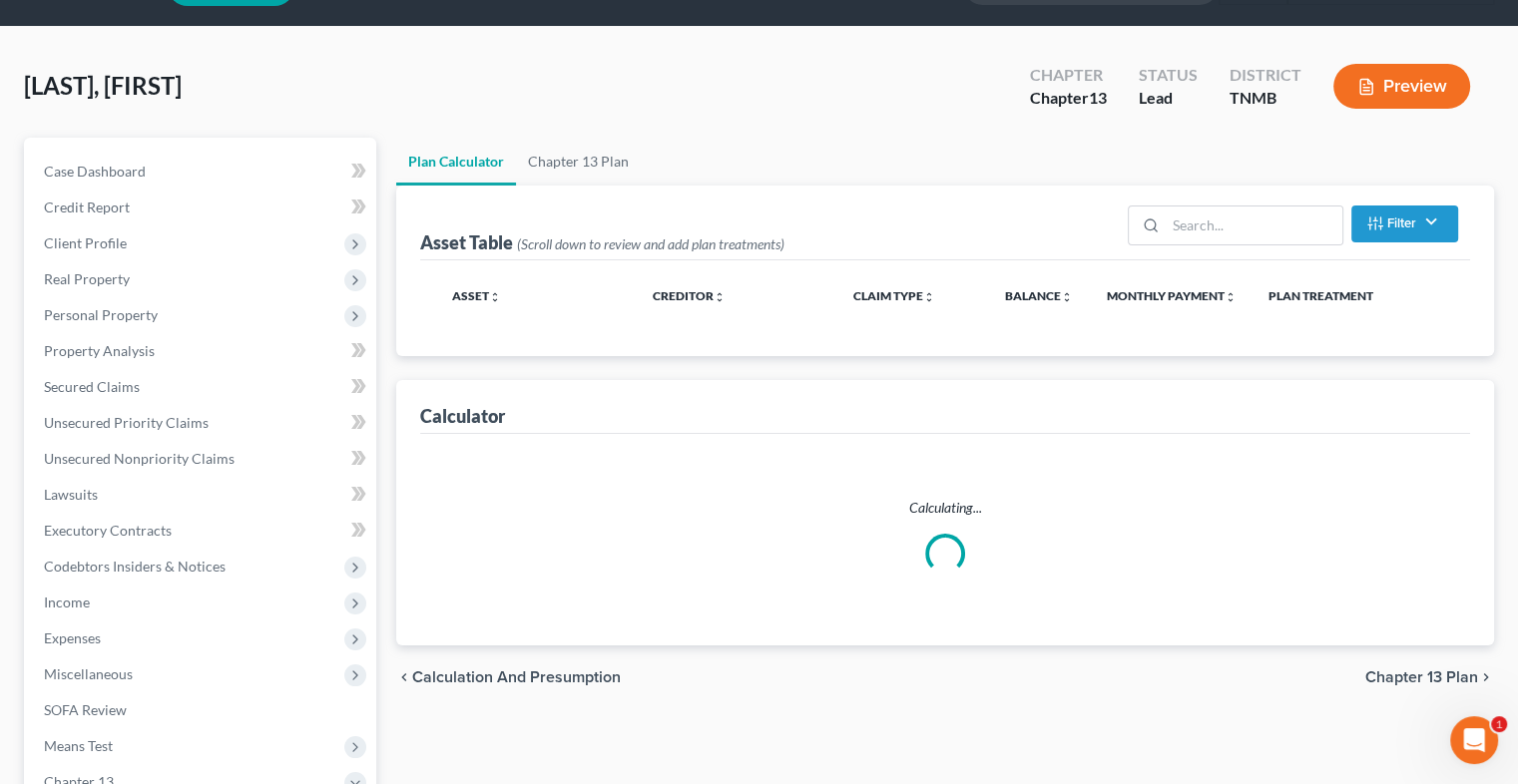 scroll, scrollTop: 0, scrollLeft: 0, axis: both 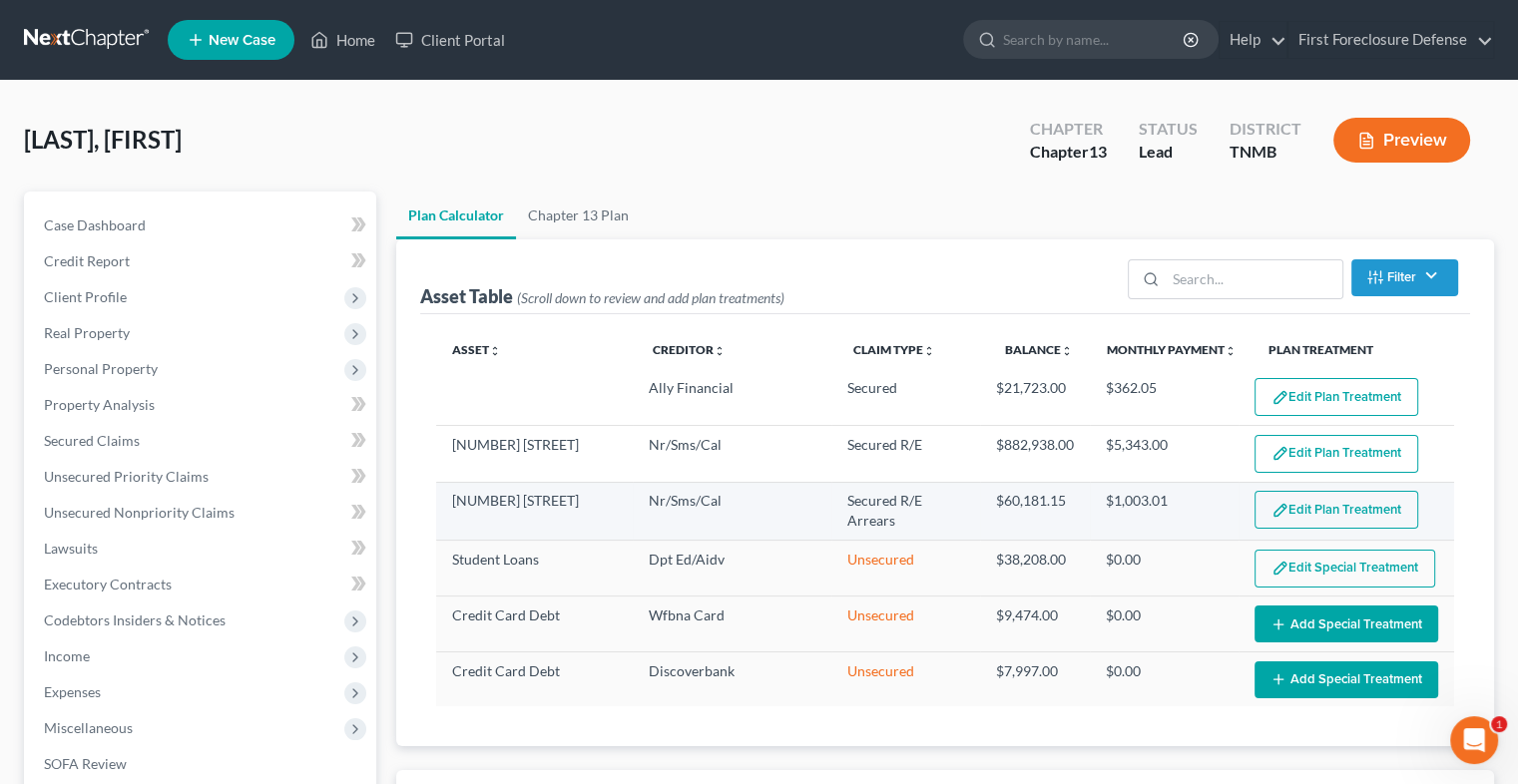 select on "59" 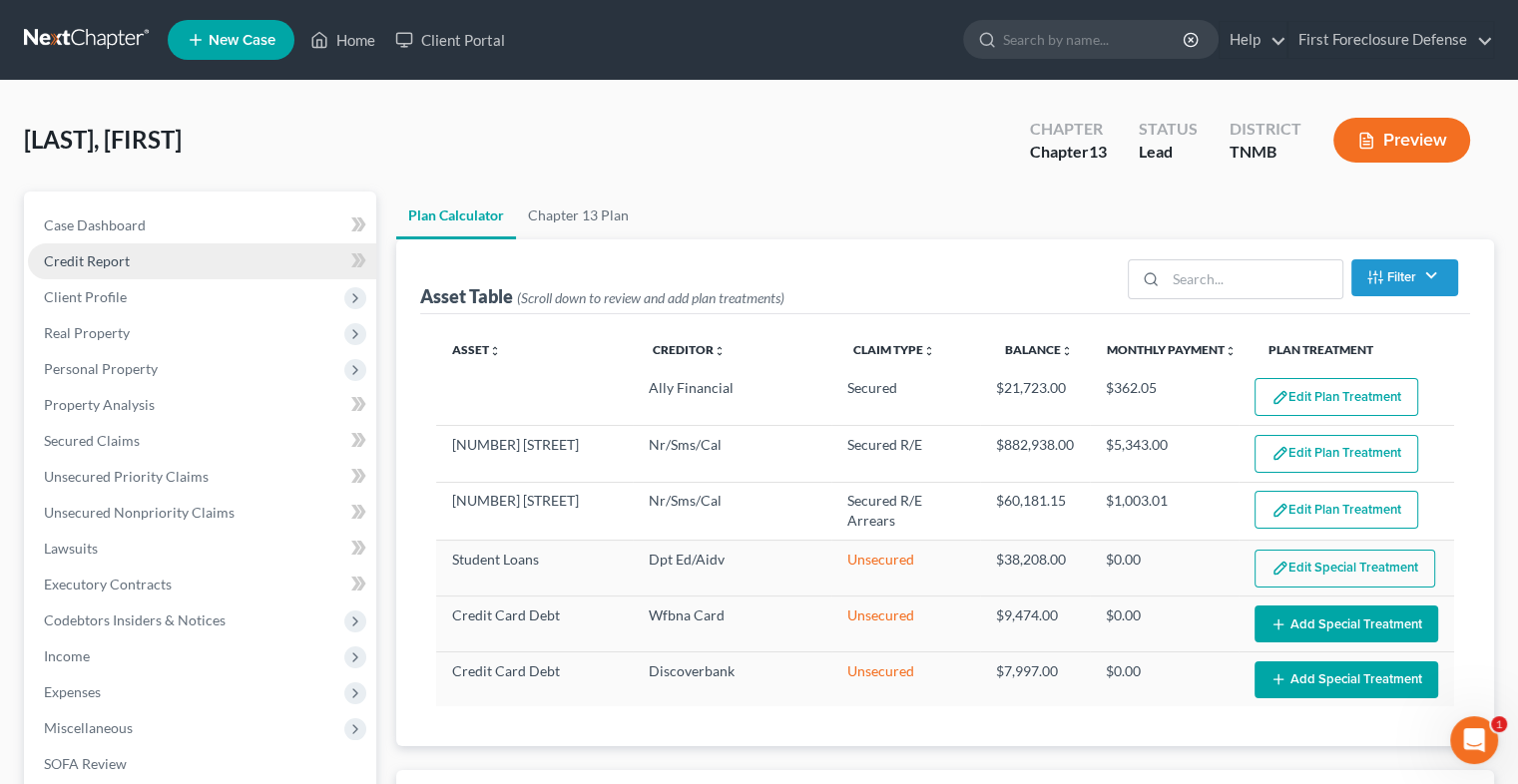 click on "Credit Report" at bounding box center [87, 260] 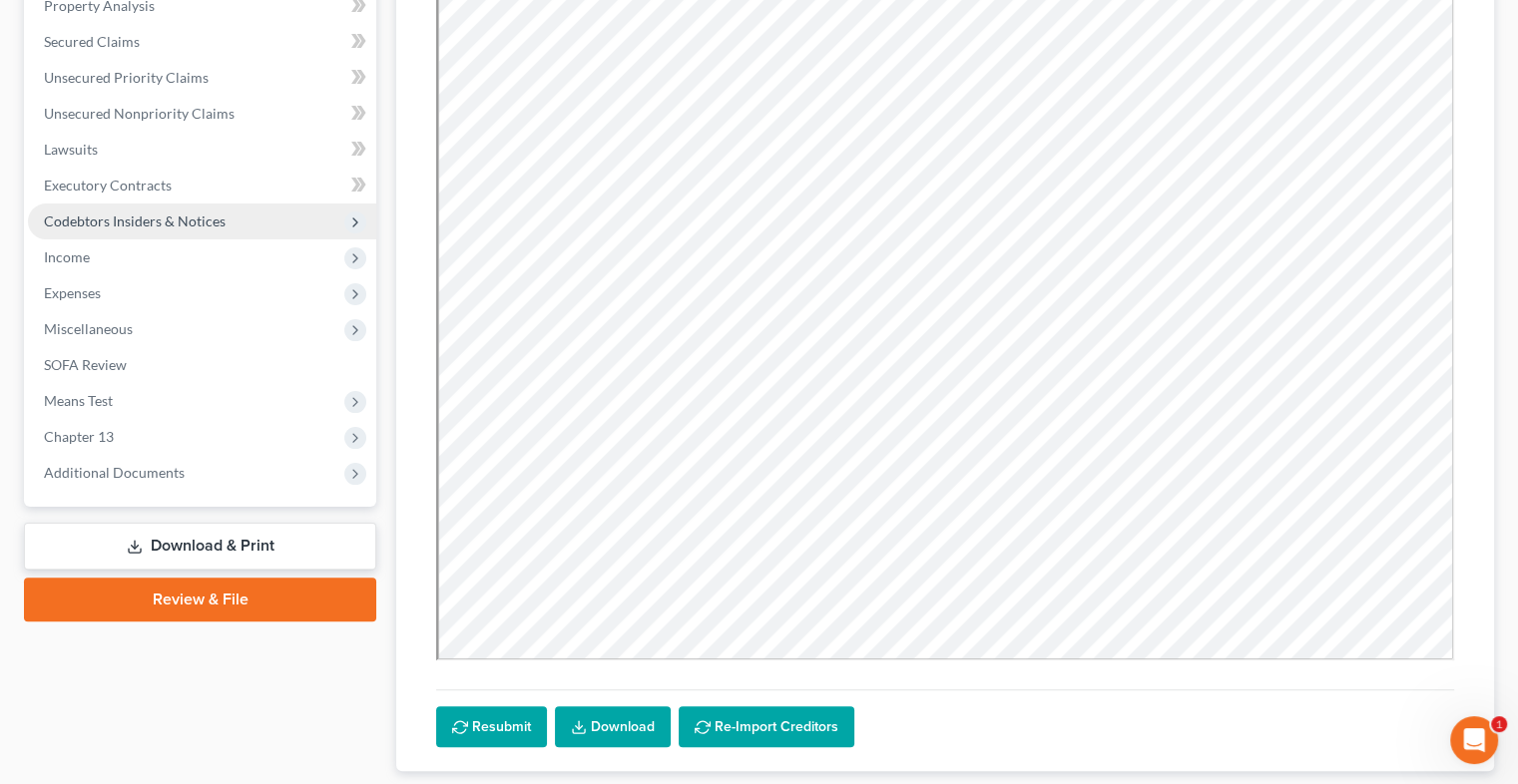 scroll, scrollTop: 0, scrollLeft: 0, axis: both 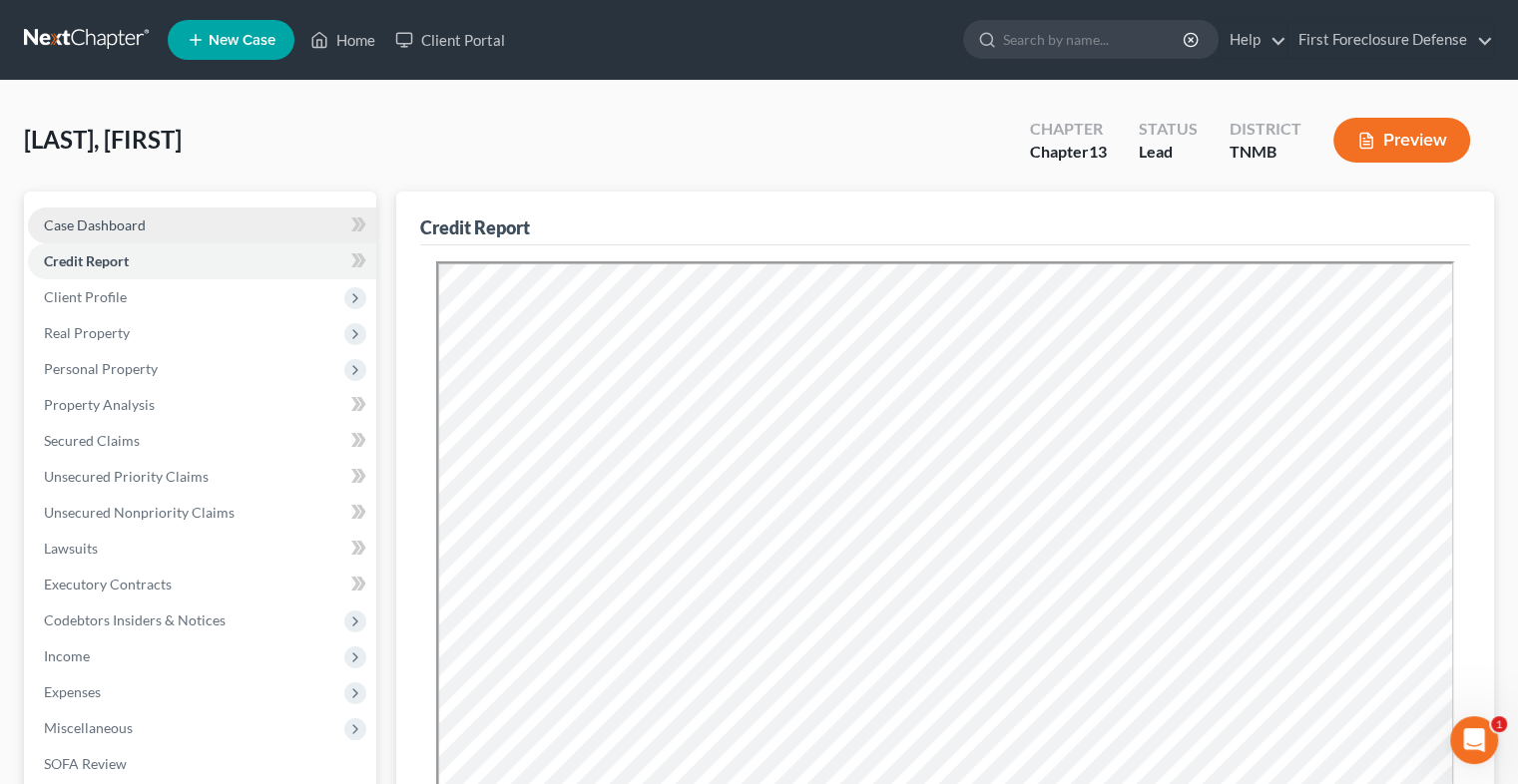 click on "Case Dashboard" at bounding box center (95, 224) 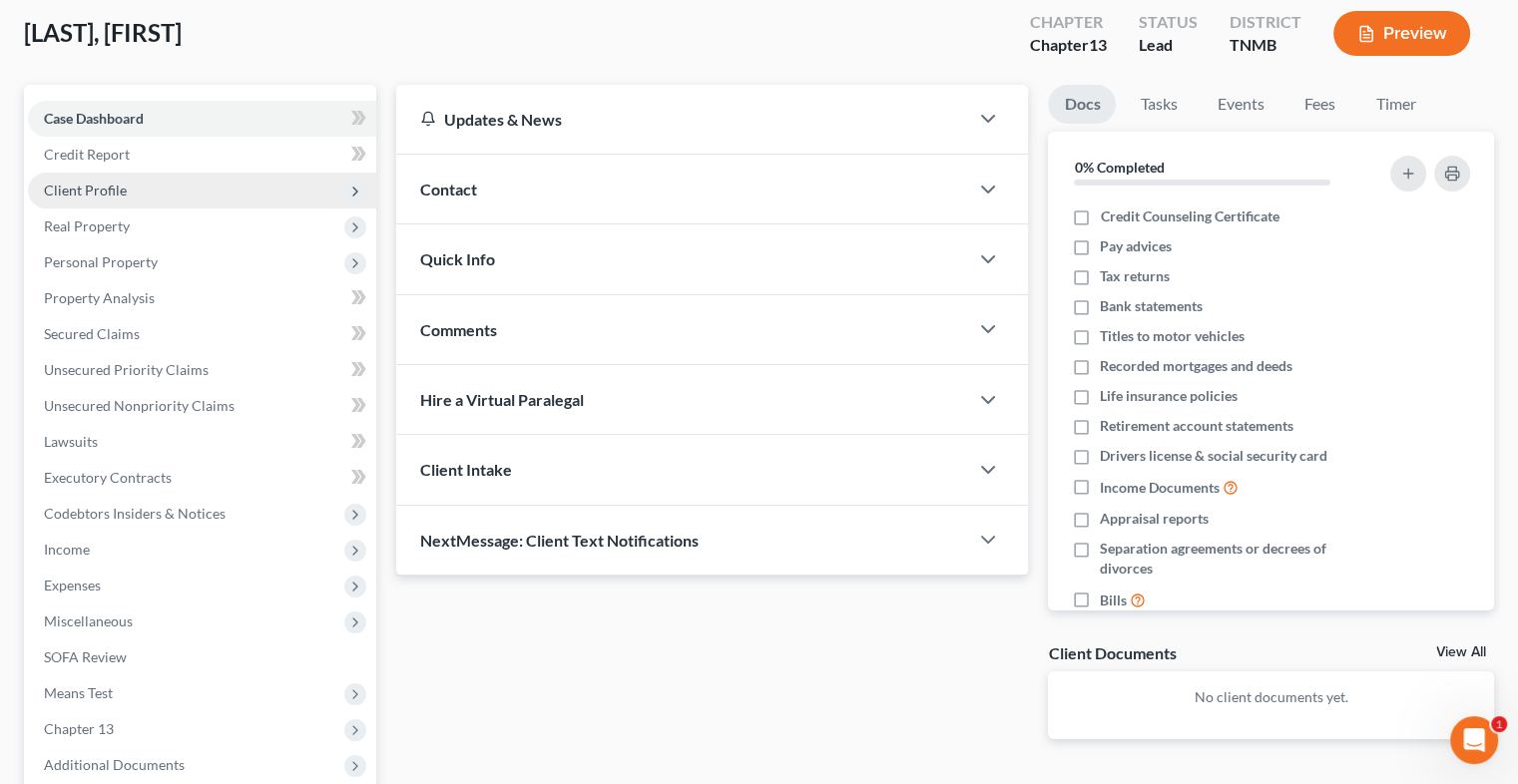 scroll, scrollTop: 0, scrollLeft: 0, axis: both 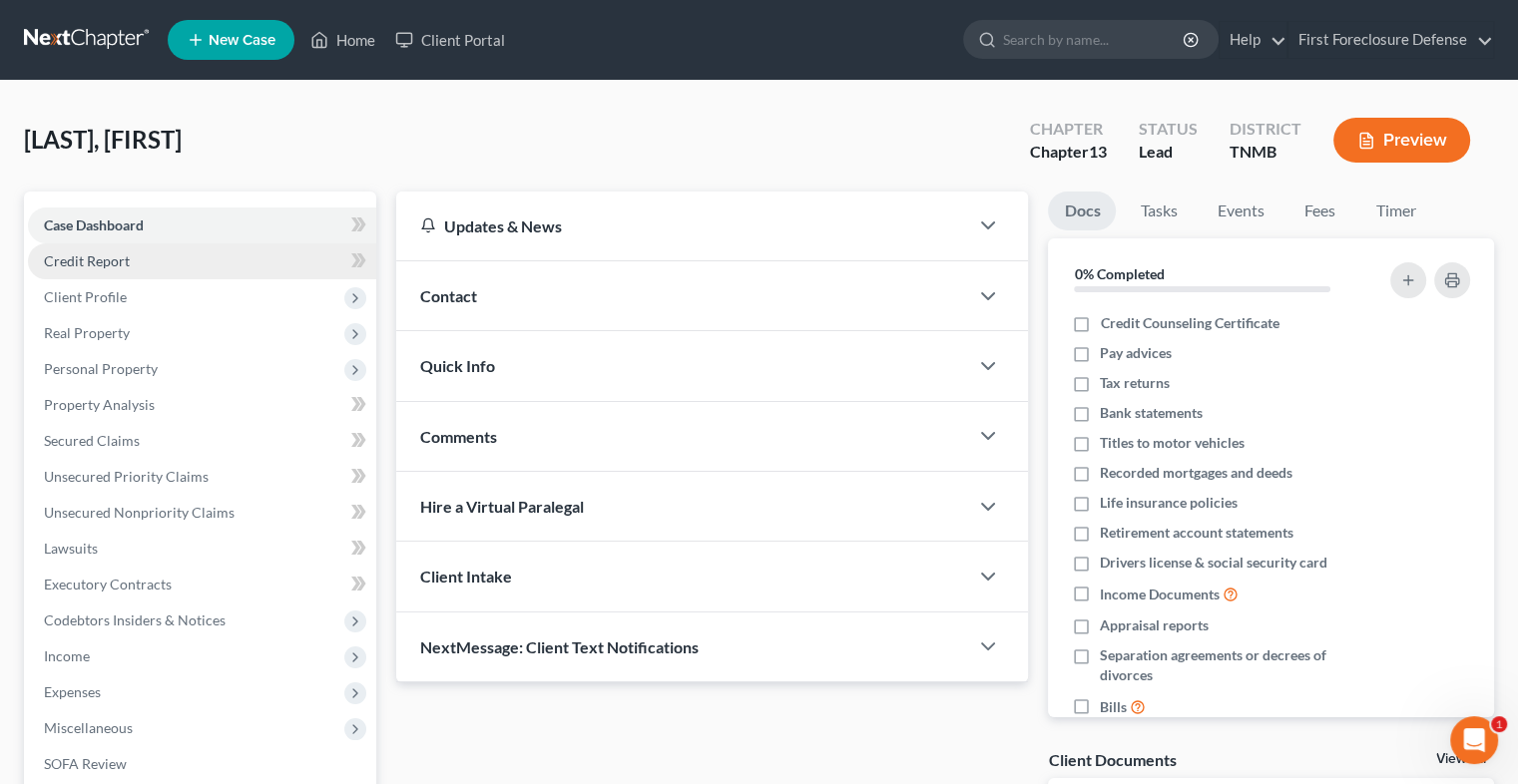 click on "Credit Report" at bounding box center [202, 261] 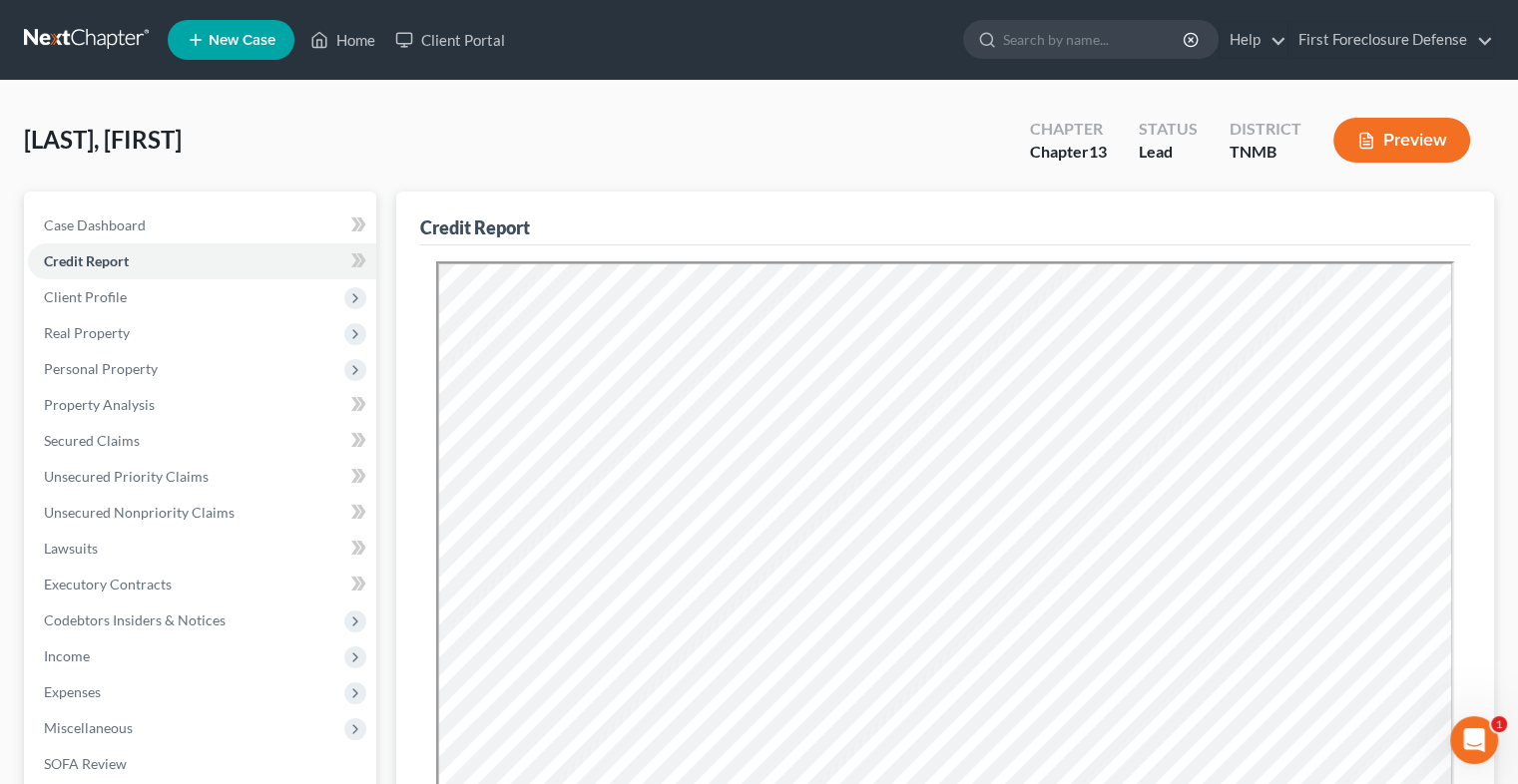 scroll, scrollTop: 0, scrollLeft: 0, axis: both 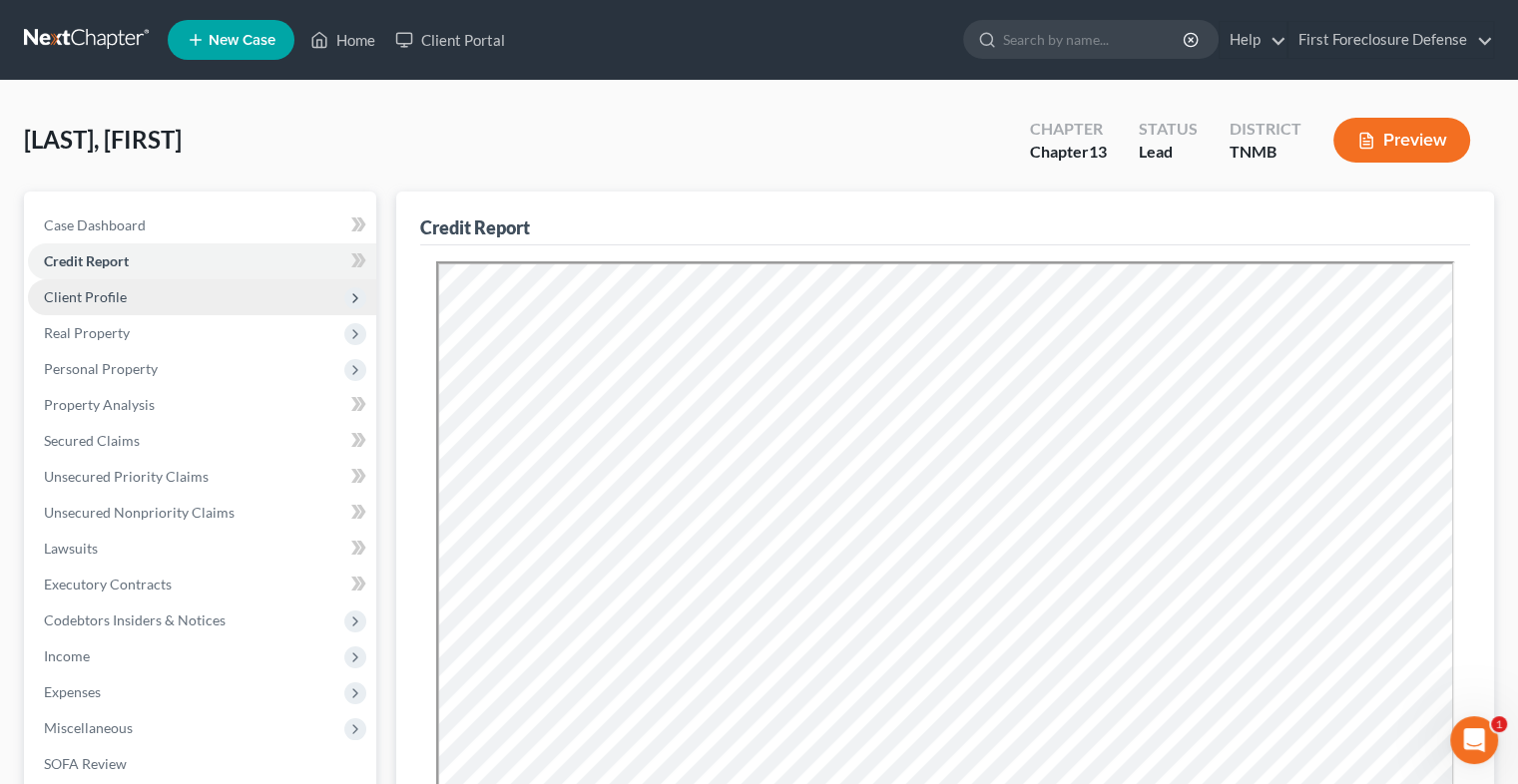 click on "Client Profile" at bounding box center (202, 297) 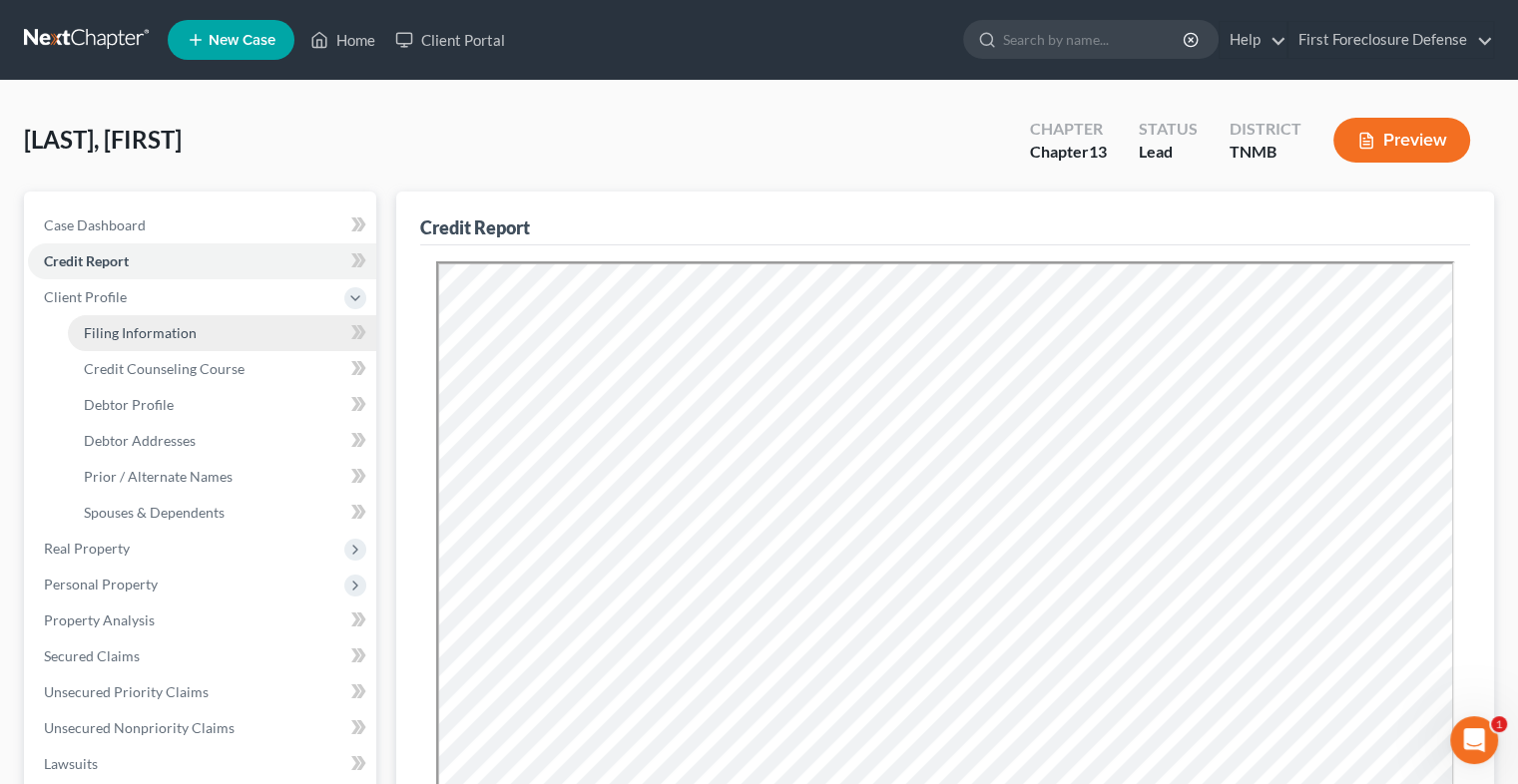 click on "Filing Information" at bounding box center [140, 332] 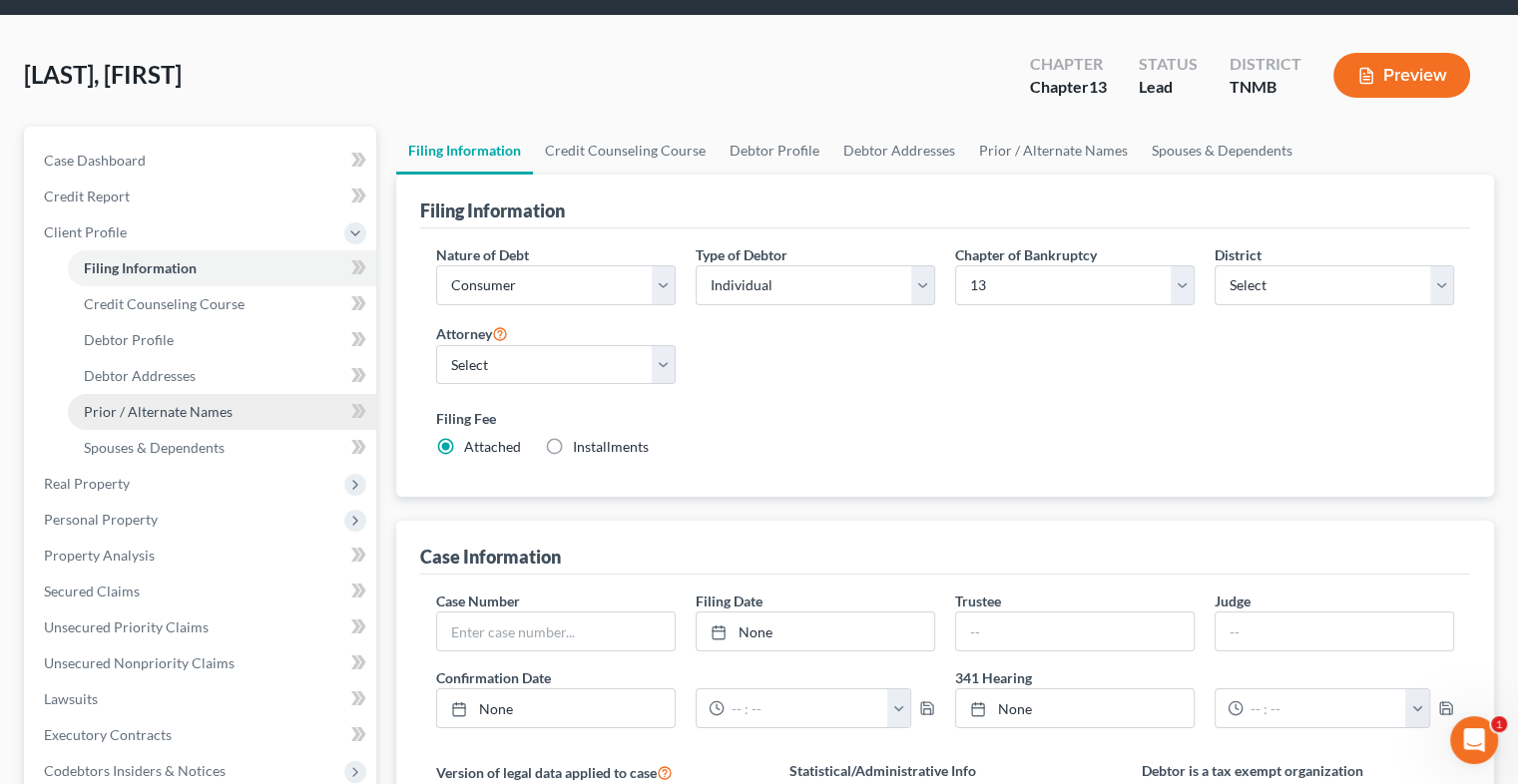 scroll, scrollTop: 100, scrollLeft: 0, axis: vertical 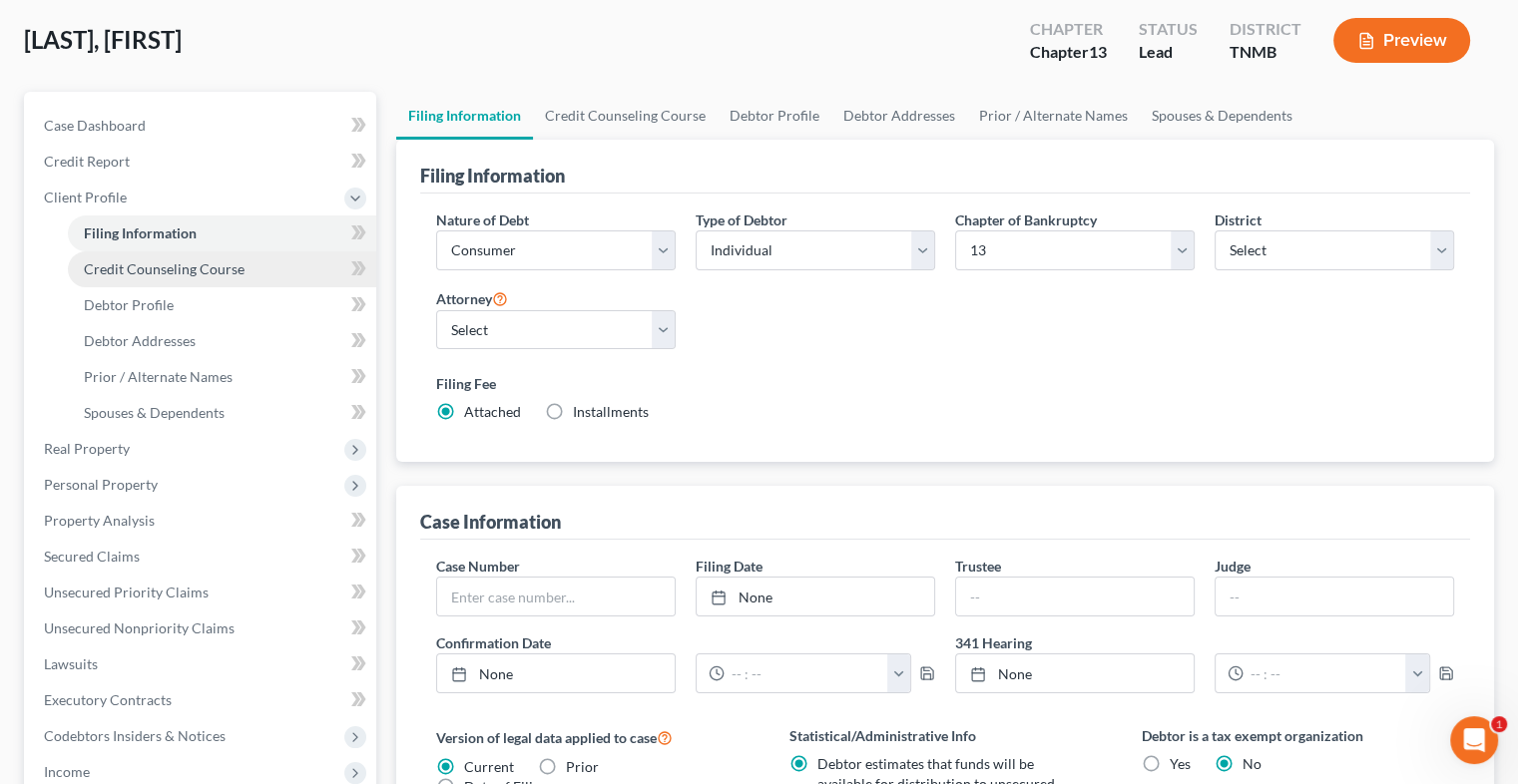 click on "Credit Counseling Course" at bounding box center [164, 268] 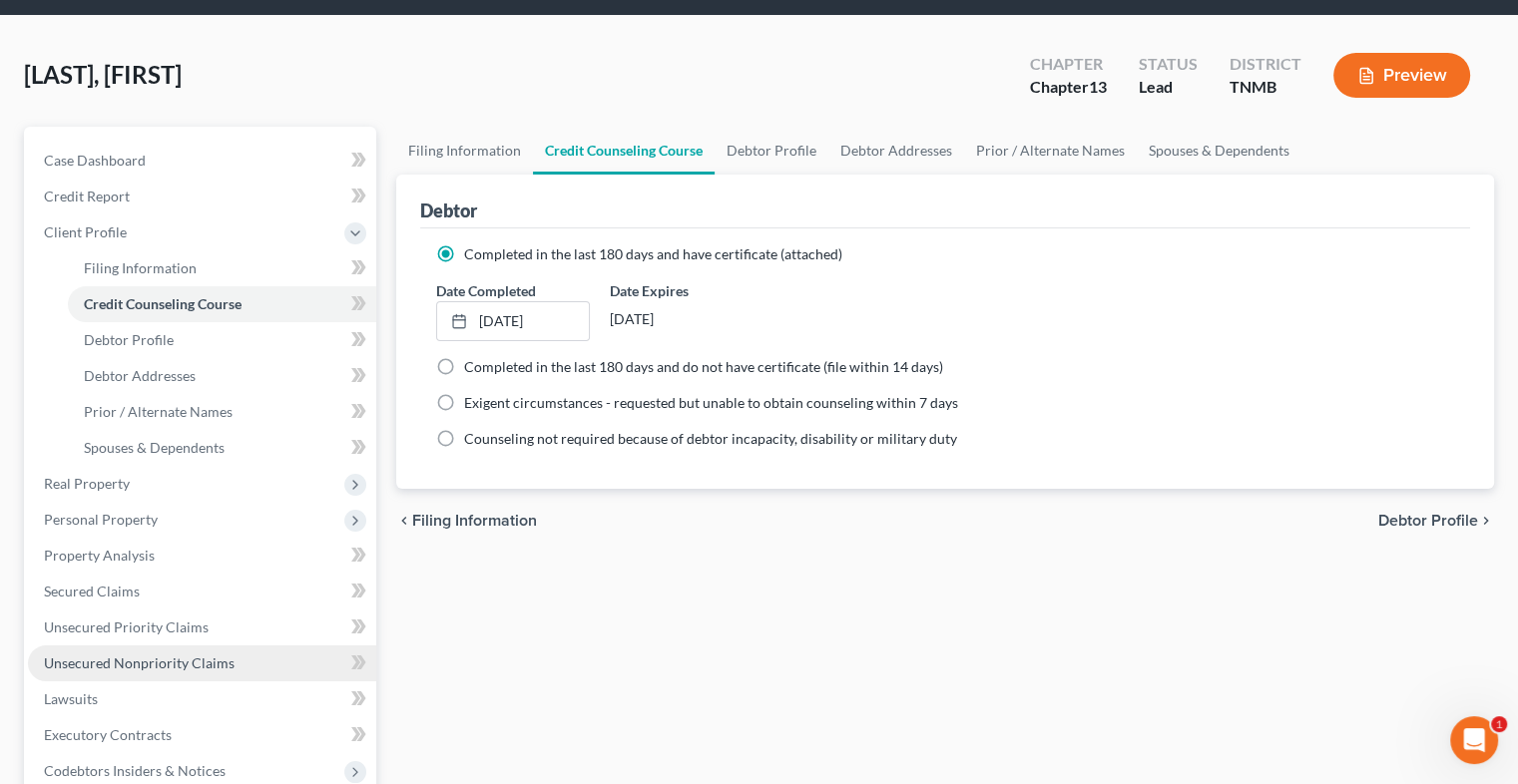 scroll, scrollTop: 100, scrollLeft: 0, axis: vertical 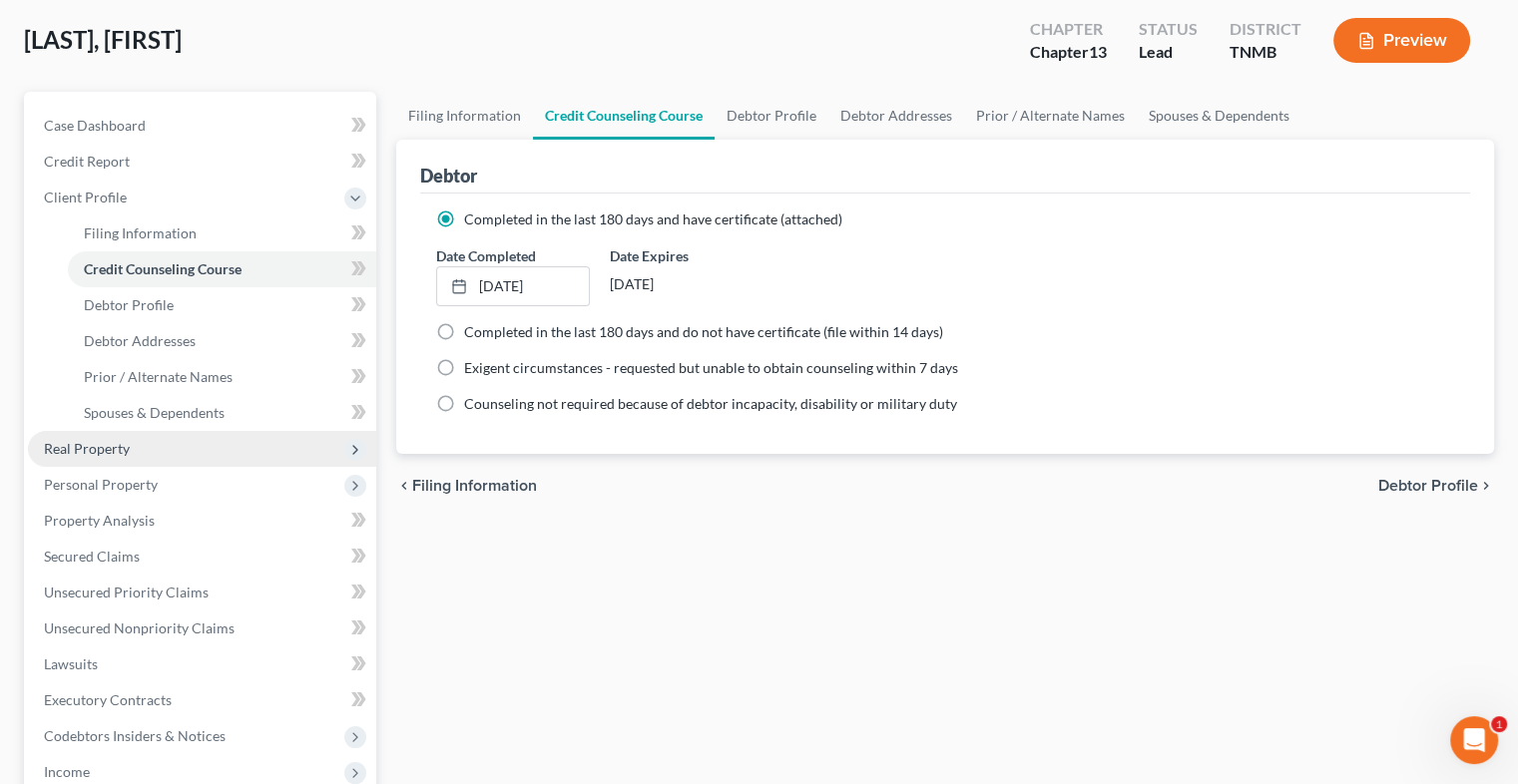 click on "Real Property" at bounding box center (87, 448) 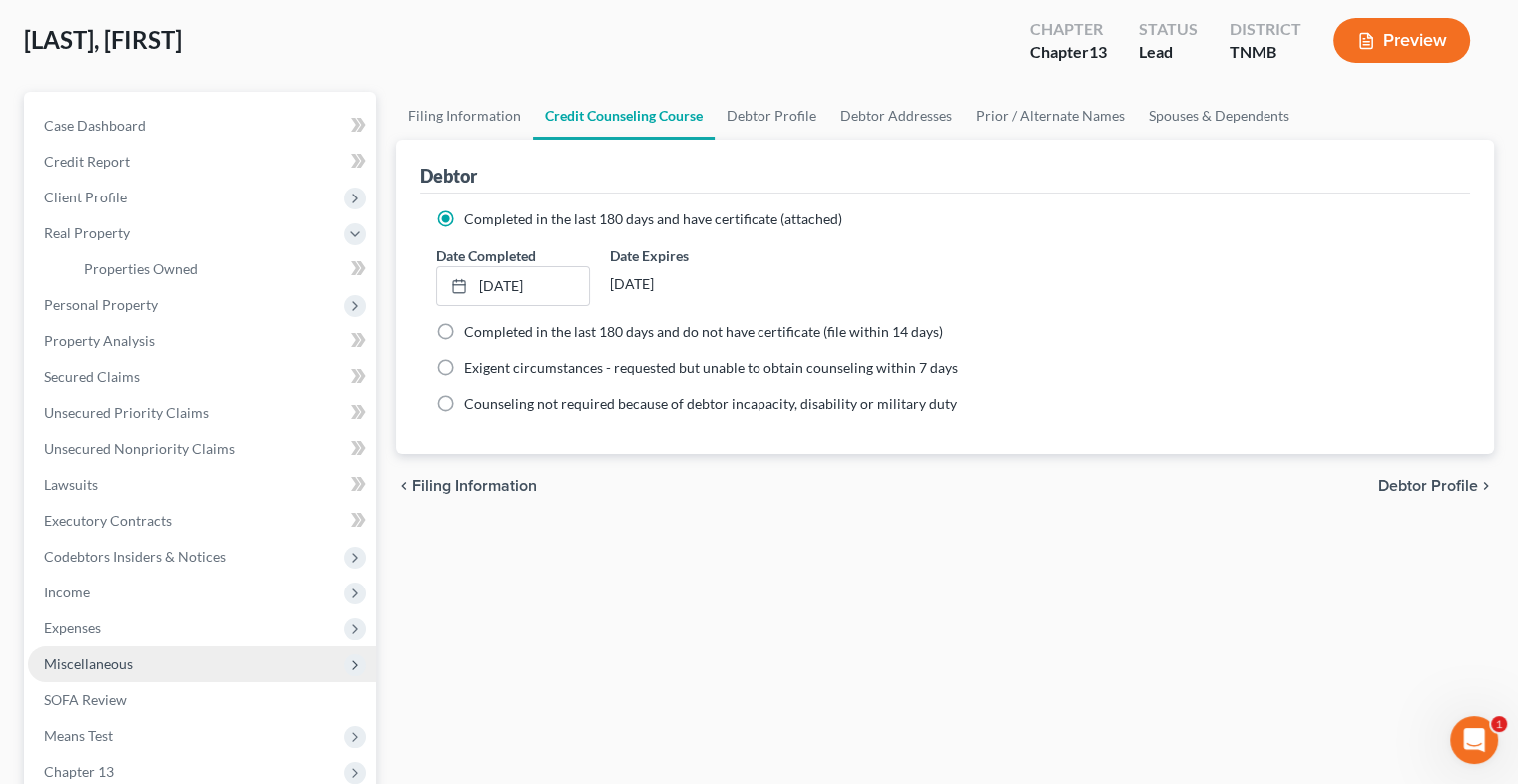scroll, scrollTop: 0, scrollLeft: 0, axis: both 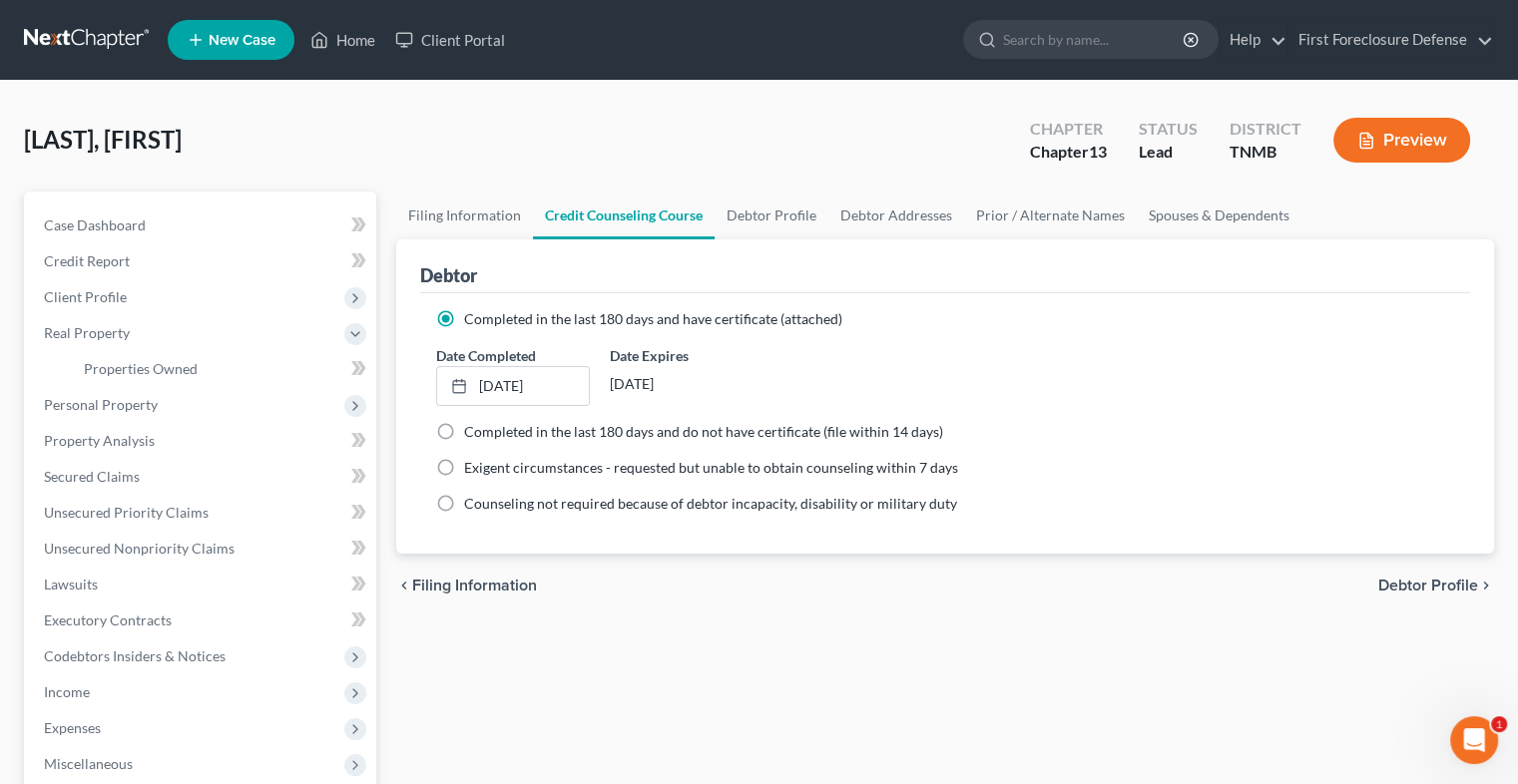 click on "Hollifield, Skylar Upgraded Chapter Chapter  13 Status Lead District TNMB Preview" at bounding box center (759, 148) 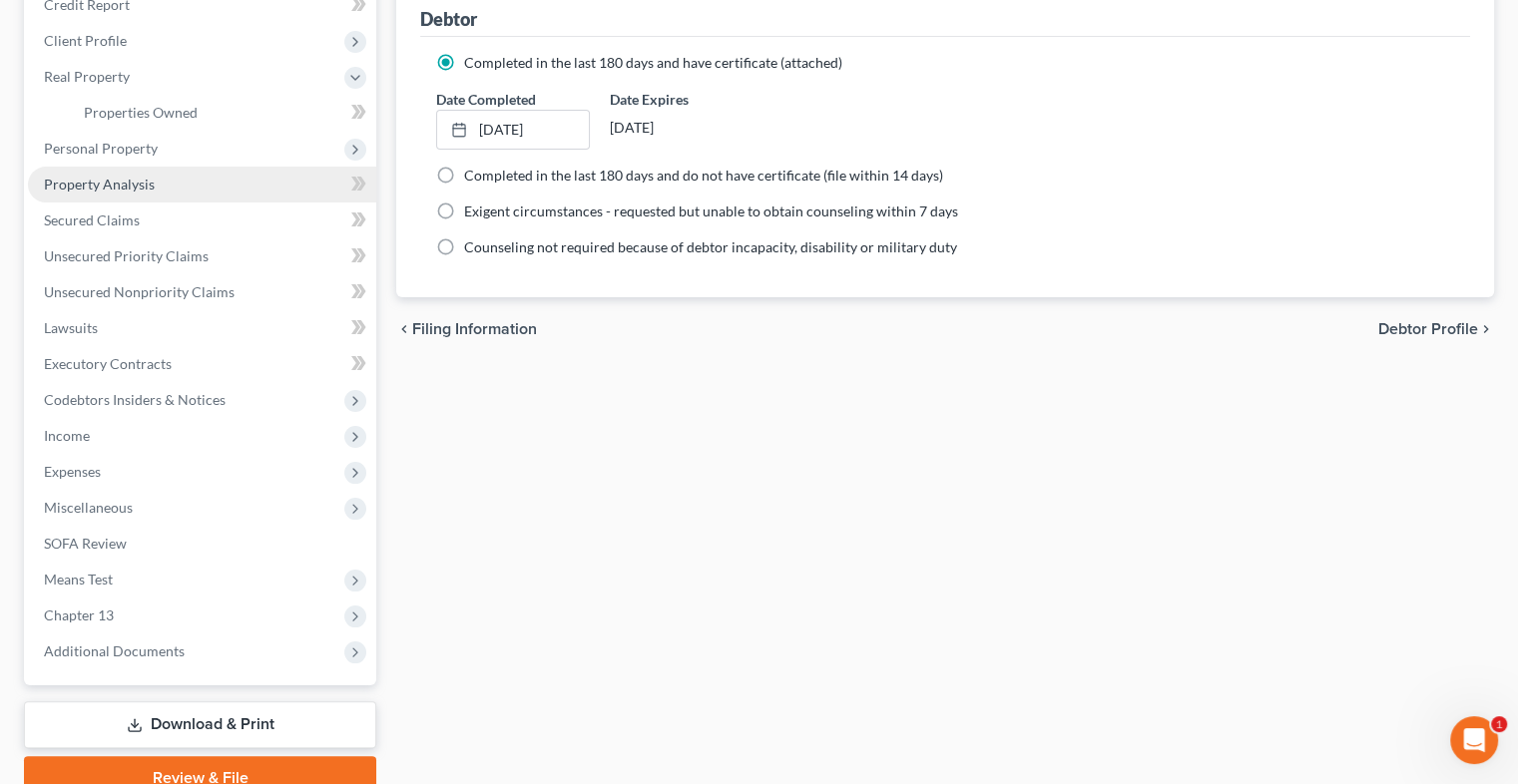 scroll, scrollTop: 347, scrollLeft: 0, axis: vertical 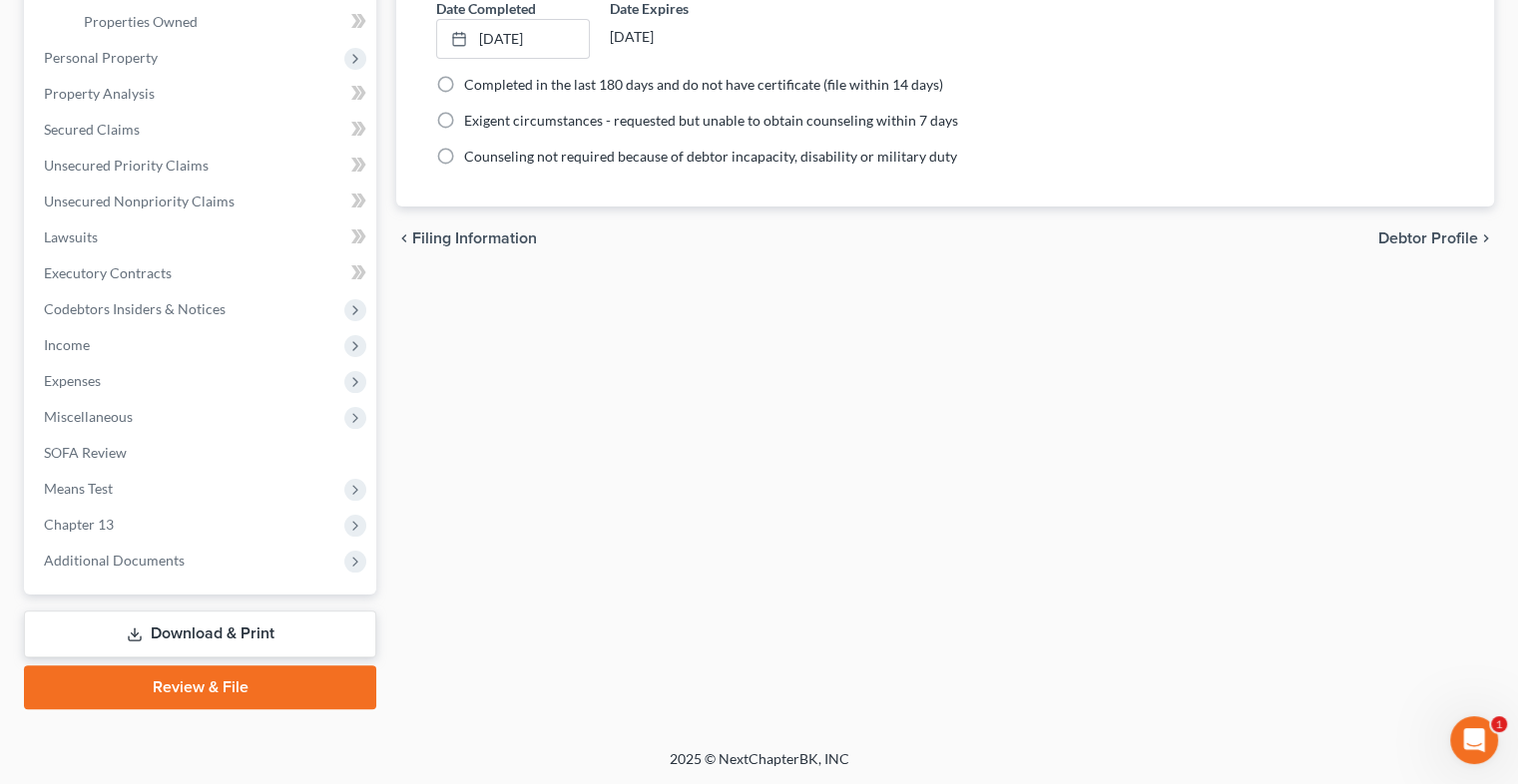 click on "Download & Print" at bounding box center (200, 633) 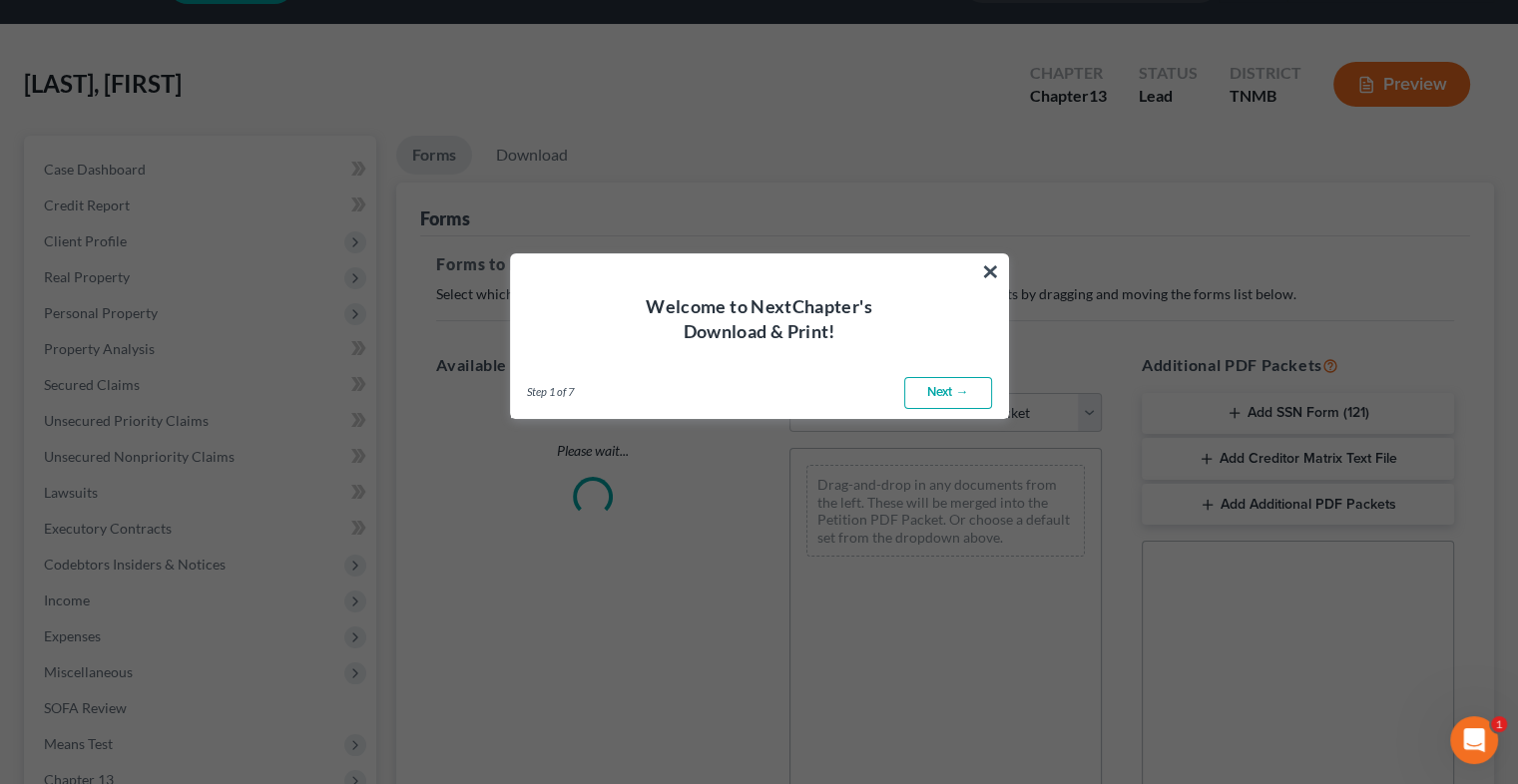 scroll, scrollTop: 0, scrollLeft: 0, axis: both 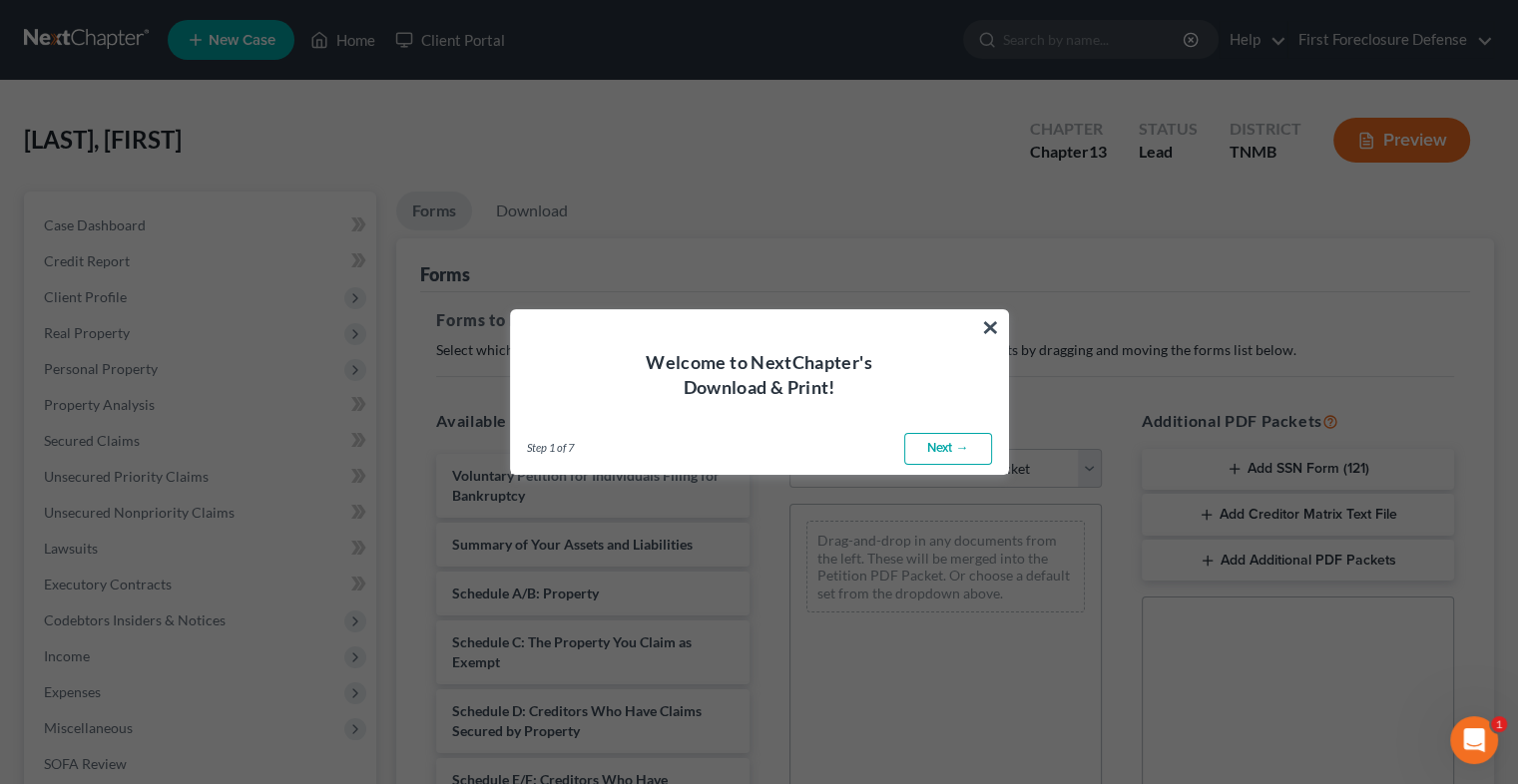 click on "Next →" at bounding box center [948, 449] 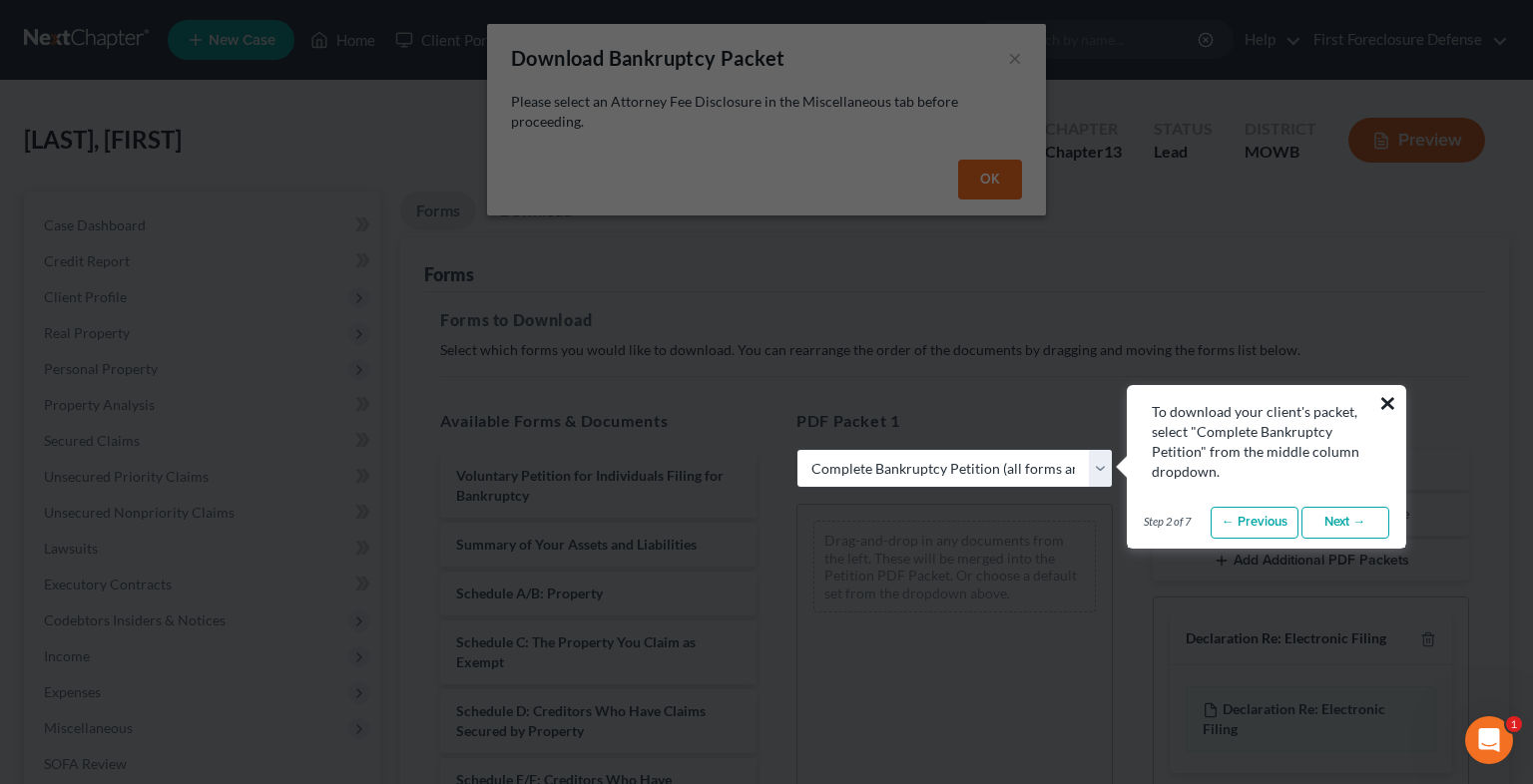 click on "×" at bounding box center (1387, 403) 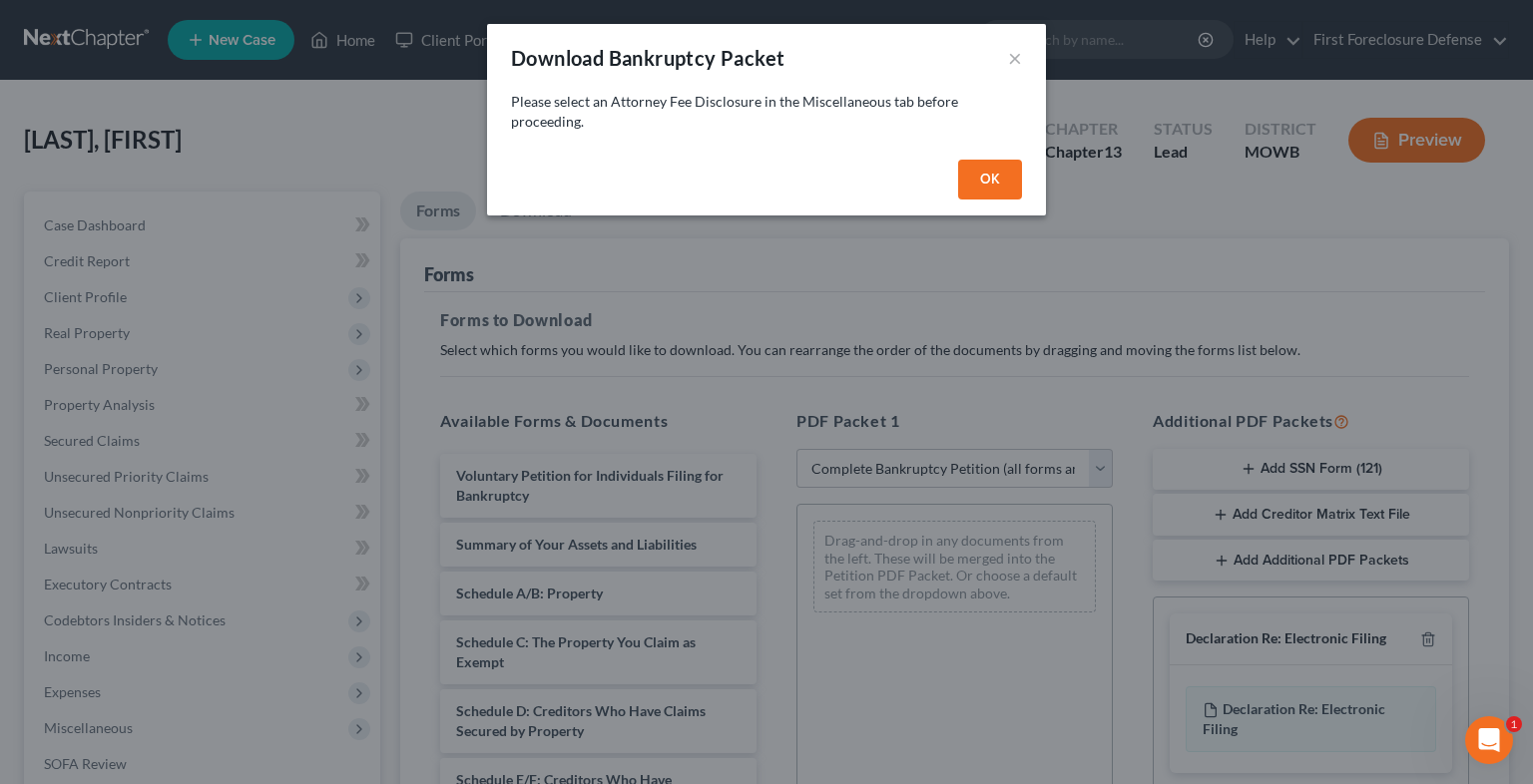 click on "OK" at bounding box center [990, 180] 